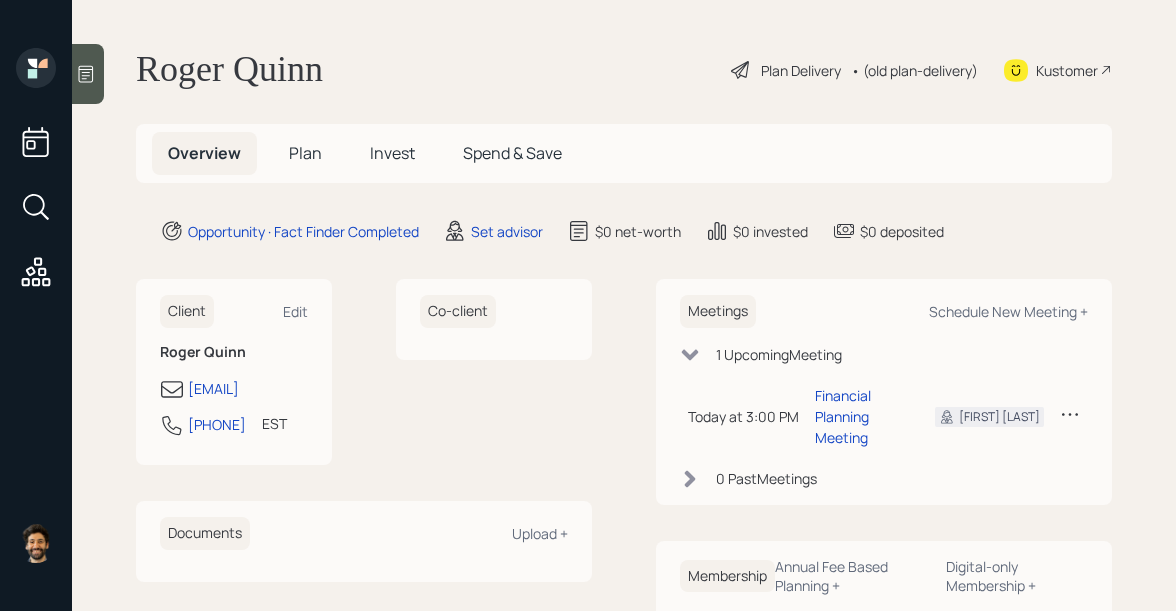 scroll, scrollTop: 0, scrollLeft: 0, axis: both 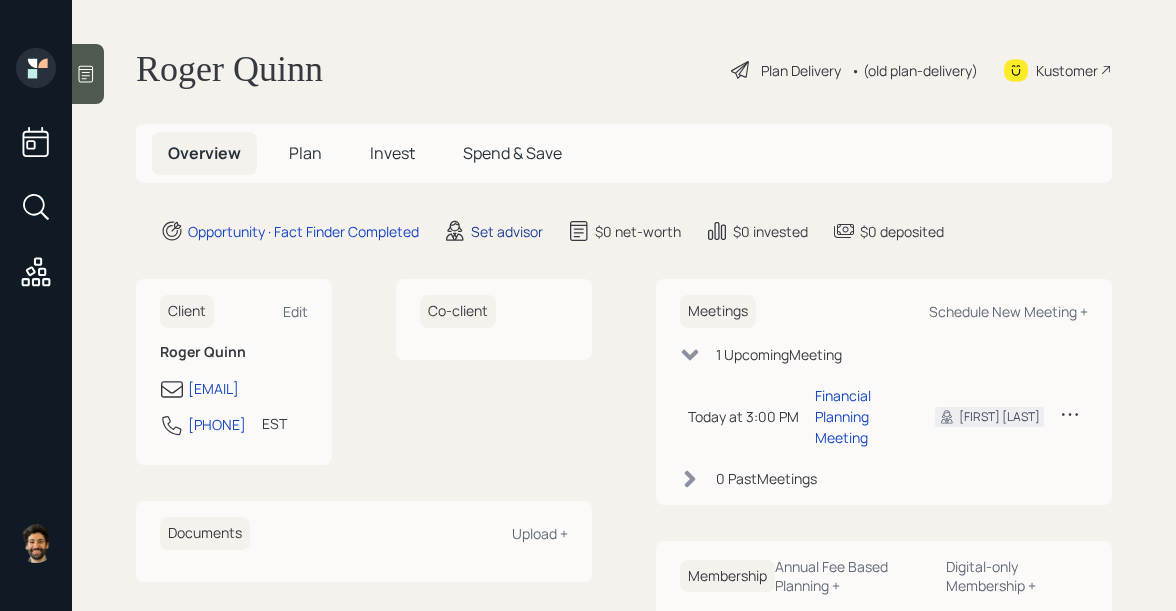 click on "Set advisor" at bounding box center [303, 231] 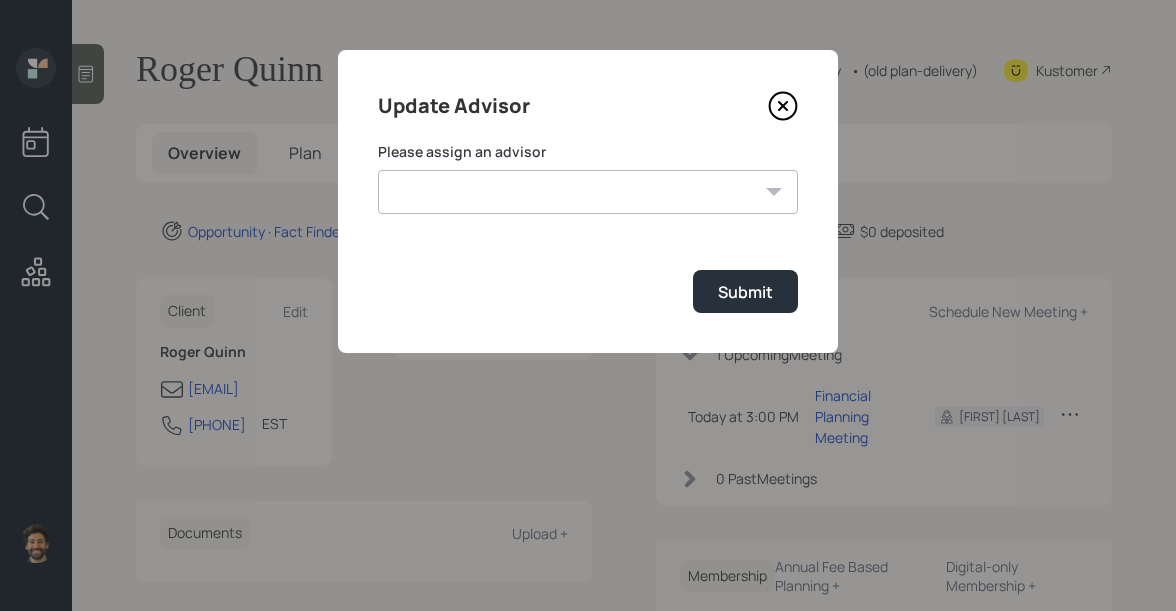 click on "Jonah Coleman Tyler End Michael Russo Treva Nostdahl Eric Schwartz James DiStasi Hunter Neumayer Sami Boghos Harrison Schaefer" at bounding box center (588, 192) 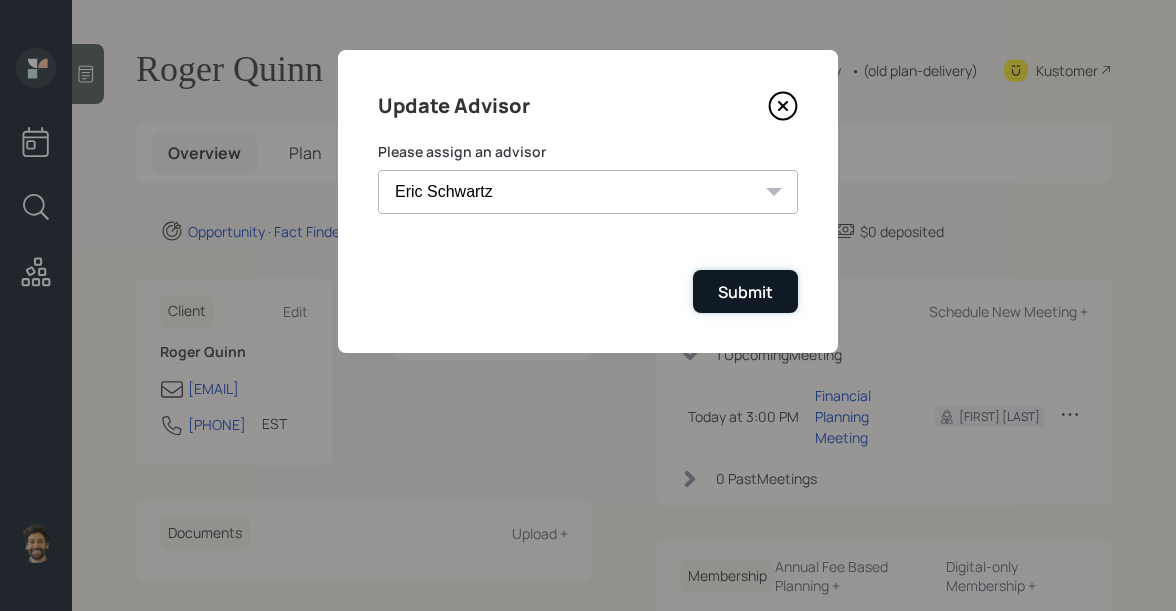 click on "Submit" at bounding box center (745, 292) 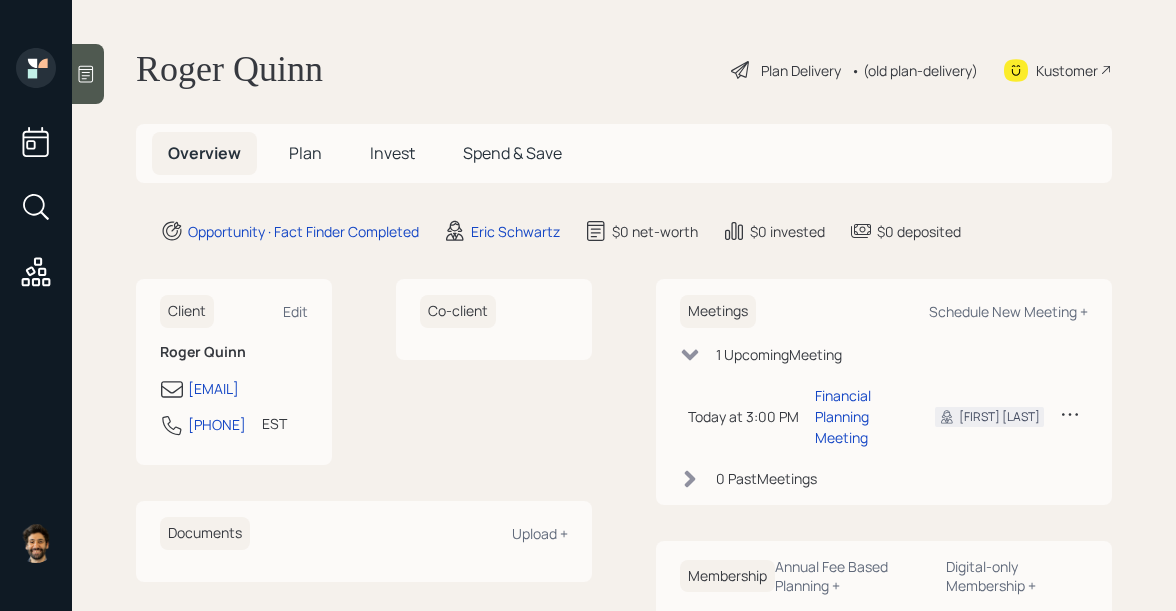 click on "Plan" at bounding box center (305, 153) 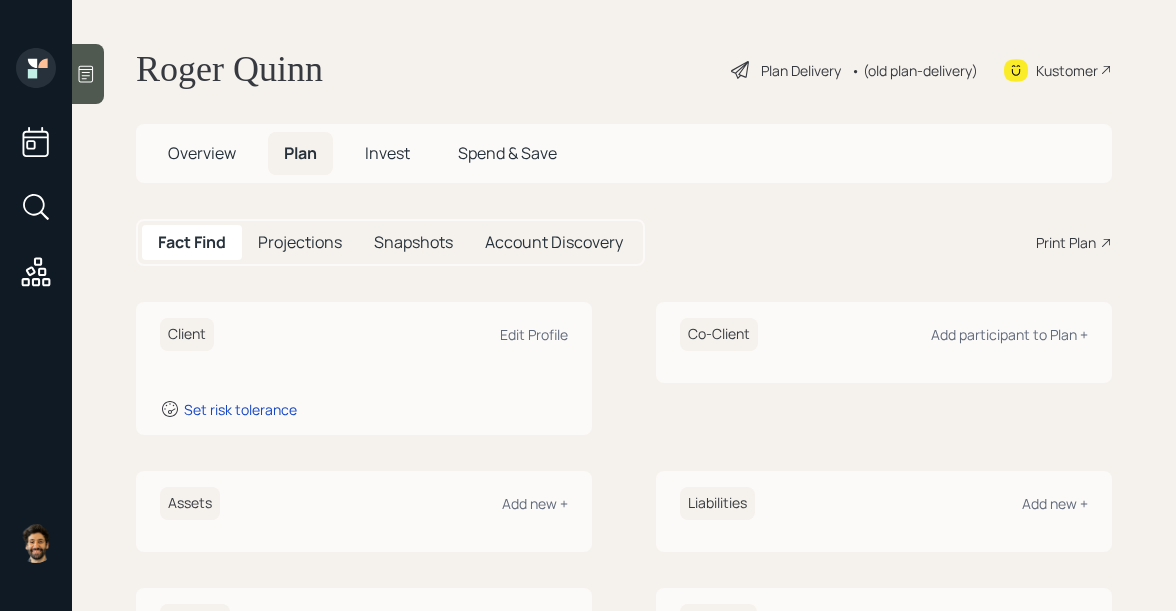click at bounding box center [86, 74] 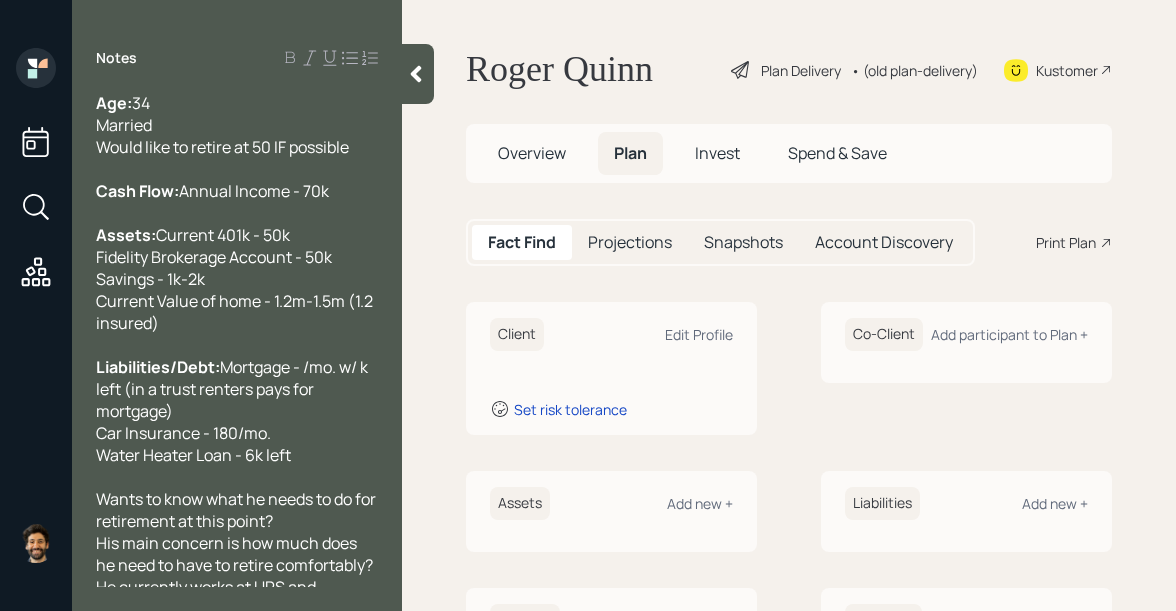 scroll, scrollTop: 436, scrollLeft: 0, axis: vertical 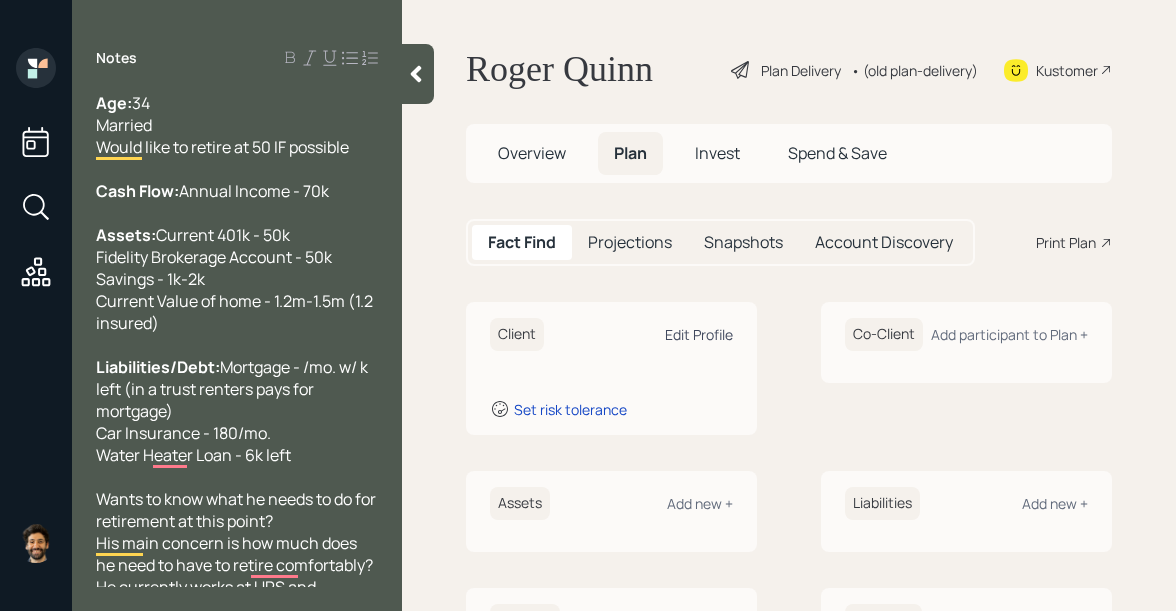click on "Edit Profile" at bounding box center [699, 334] 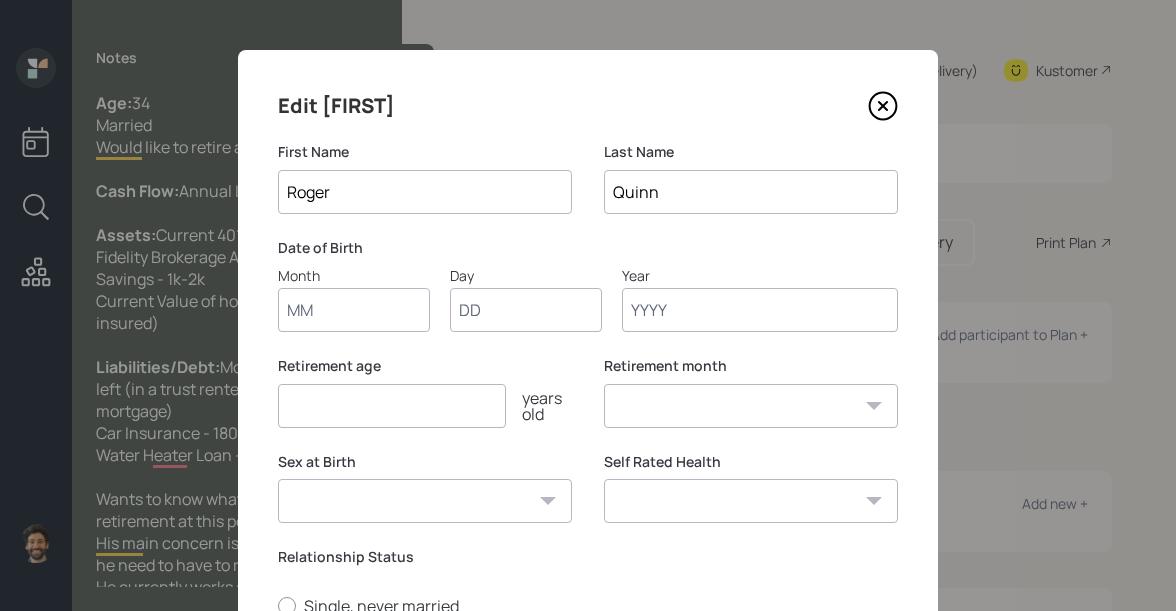 click on "Month" at bounding box center [354, 310] 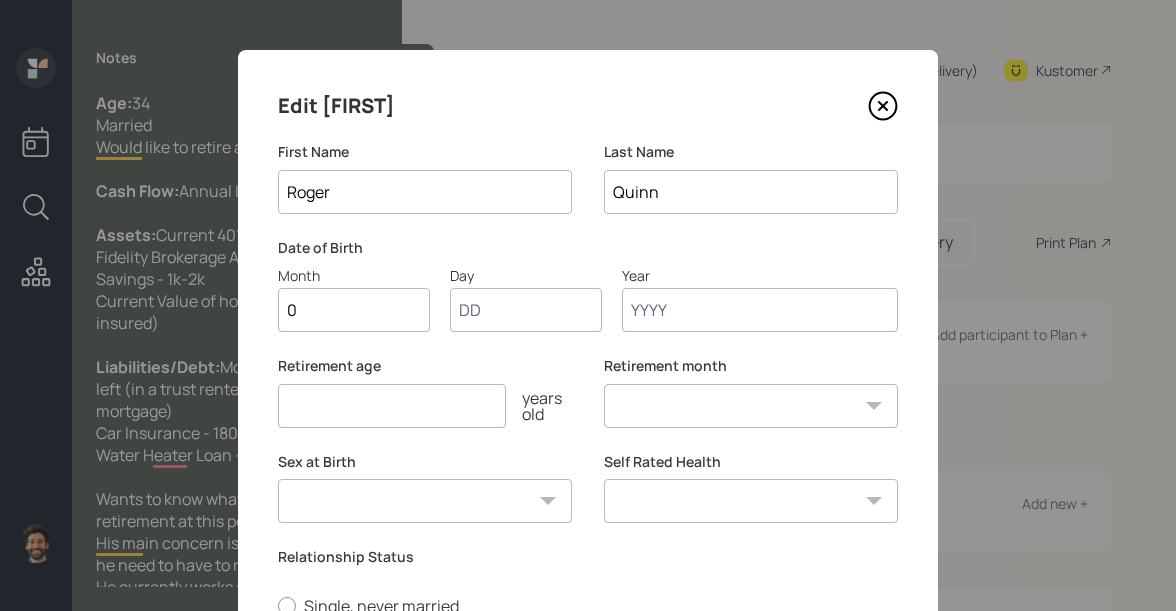 type on "01" 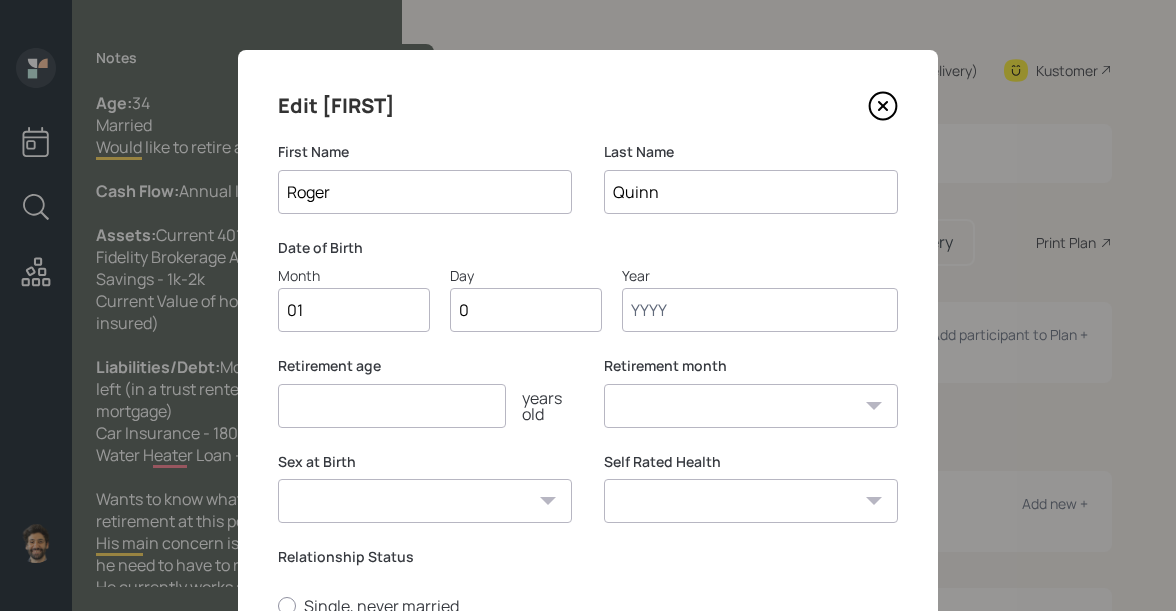 type on "01" 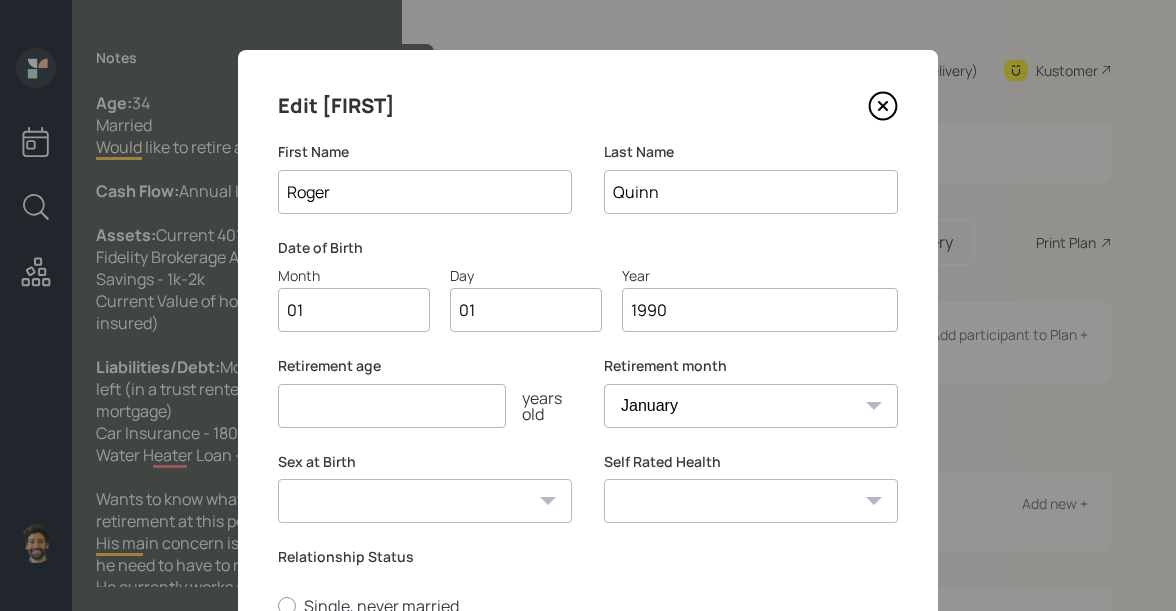 type on "1990" 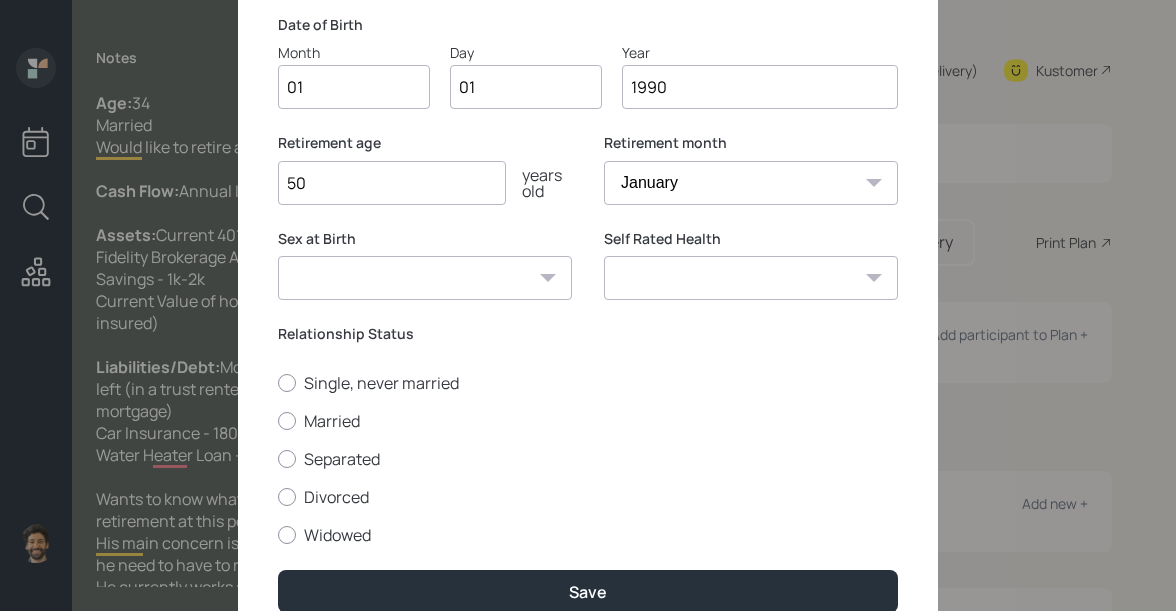 scroll, scrollTop: 268, scrollLeft: 0, axis: vertical 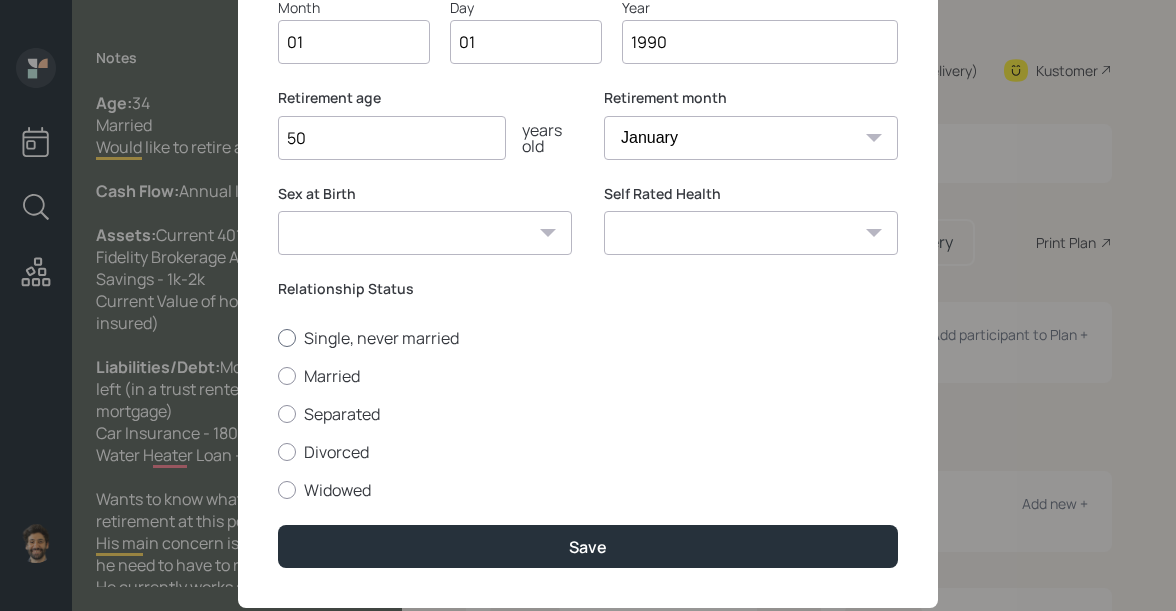 type on "50" 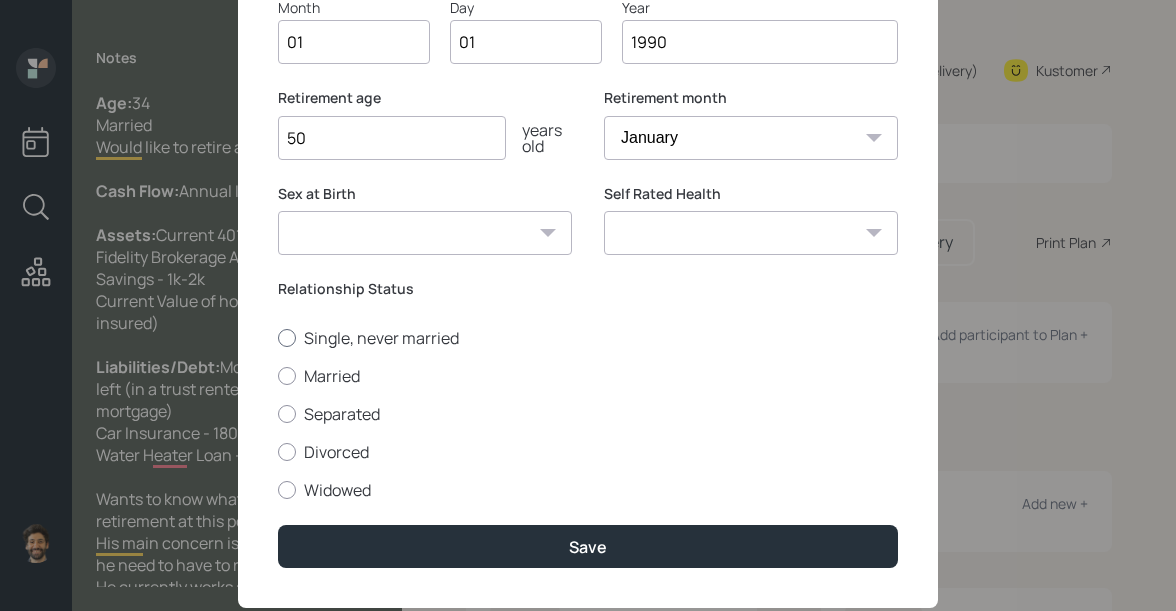 radio on "true" 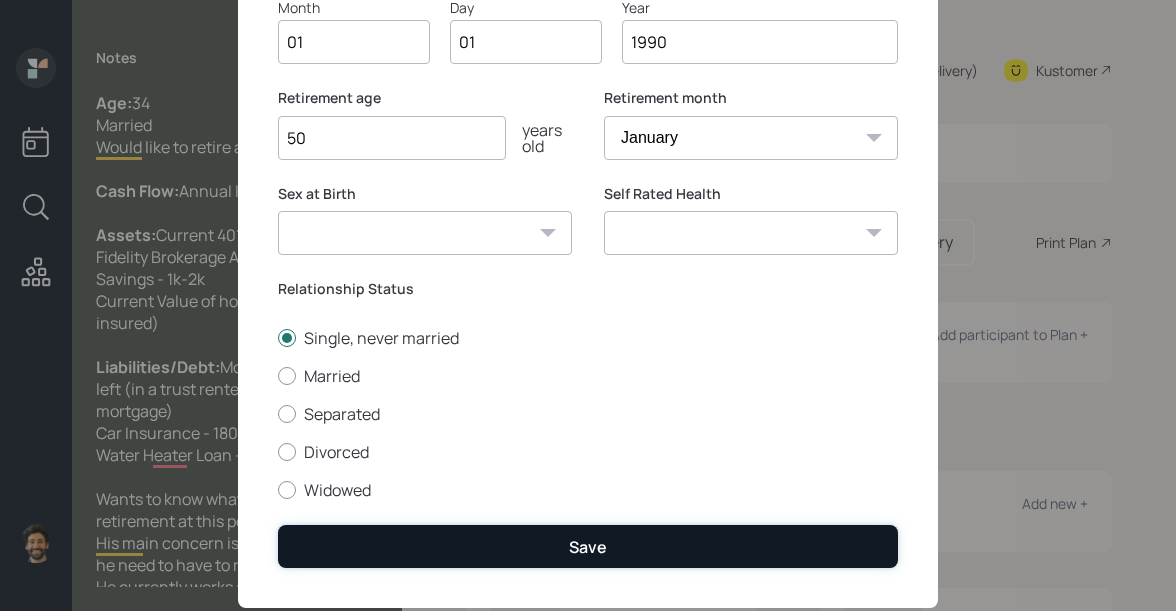 click on "Save" at bounding box center (588, 546) 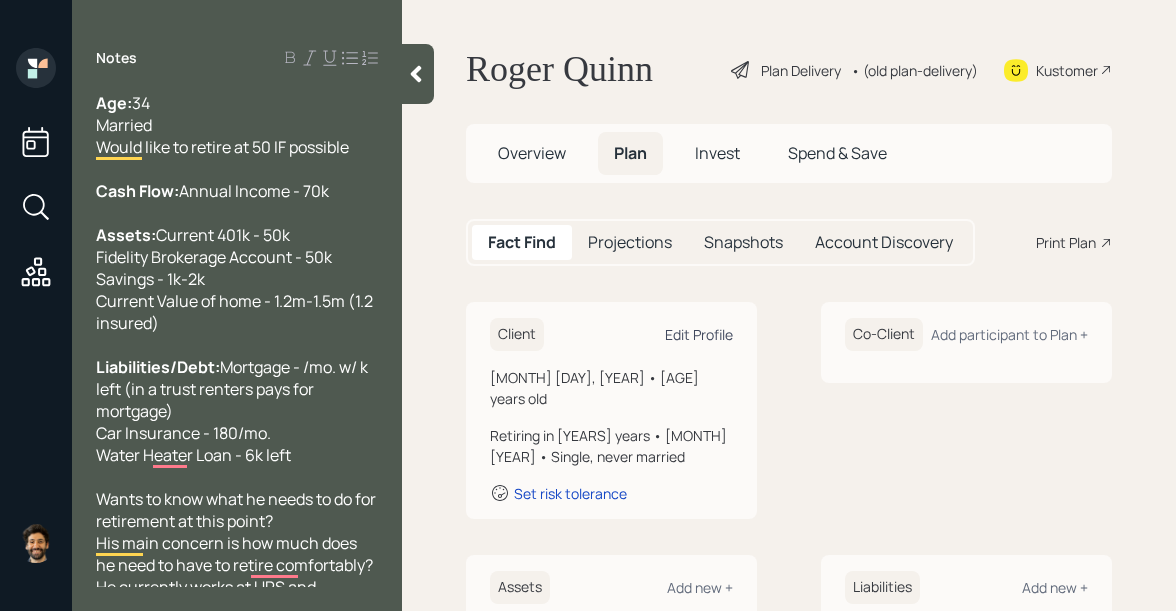 click on "Edit Profile" at bounding box center [699, 334] 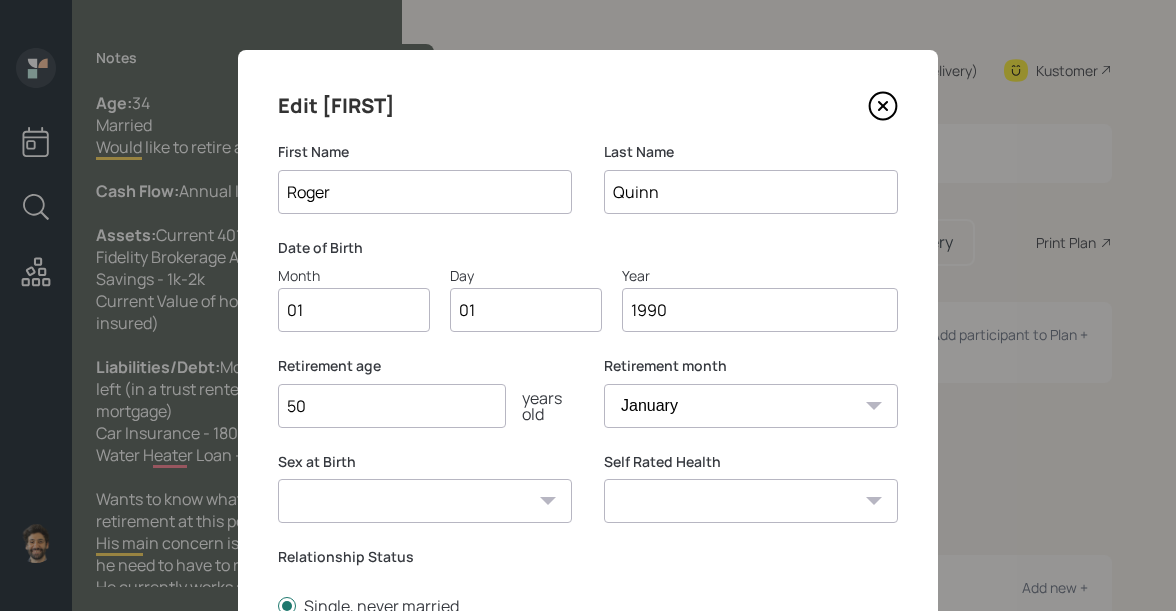 click on "1990" at bounding box center [760, 310] 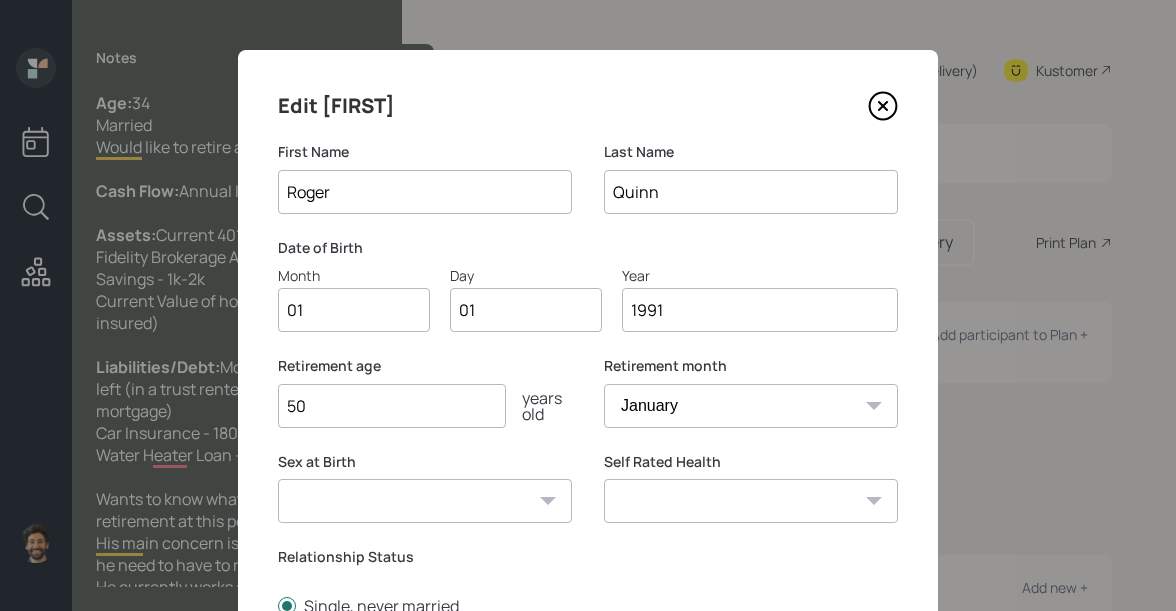type on "1991" 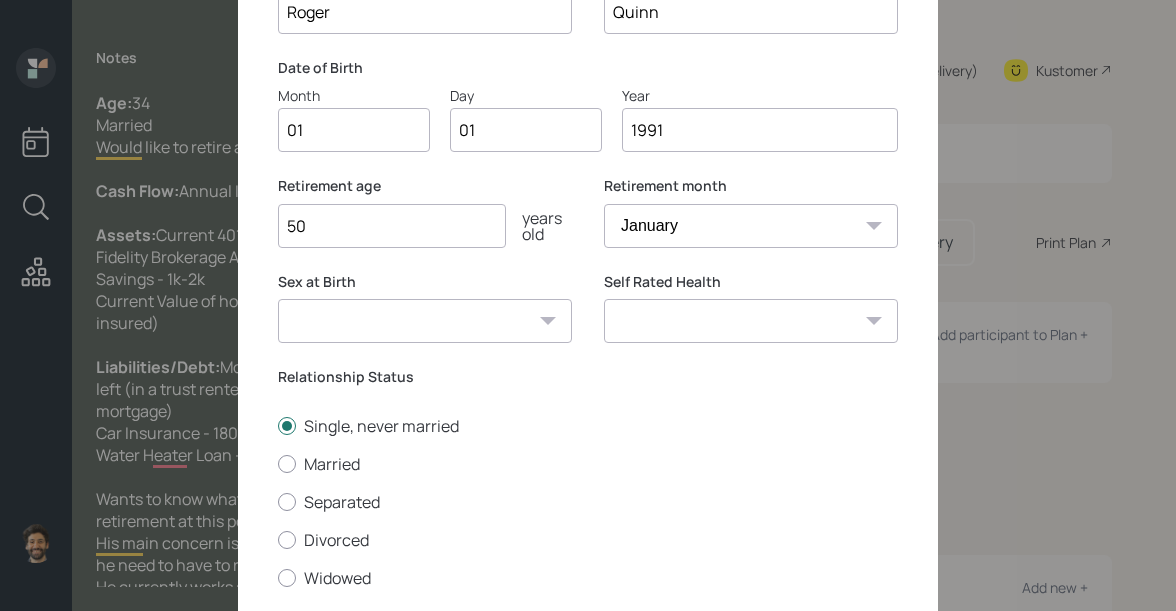 scroll, scrollTop: 315, scrollLeft: 0, axis: vertical 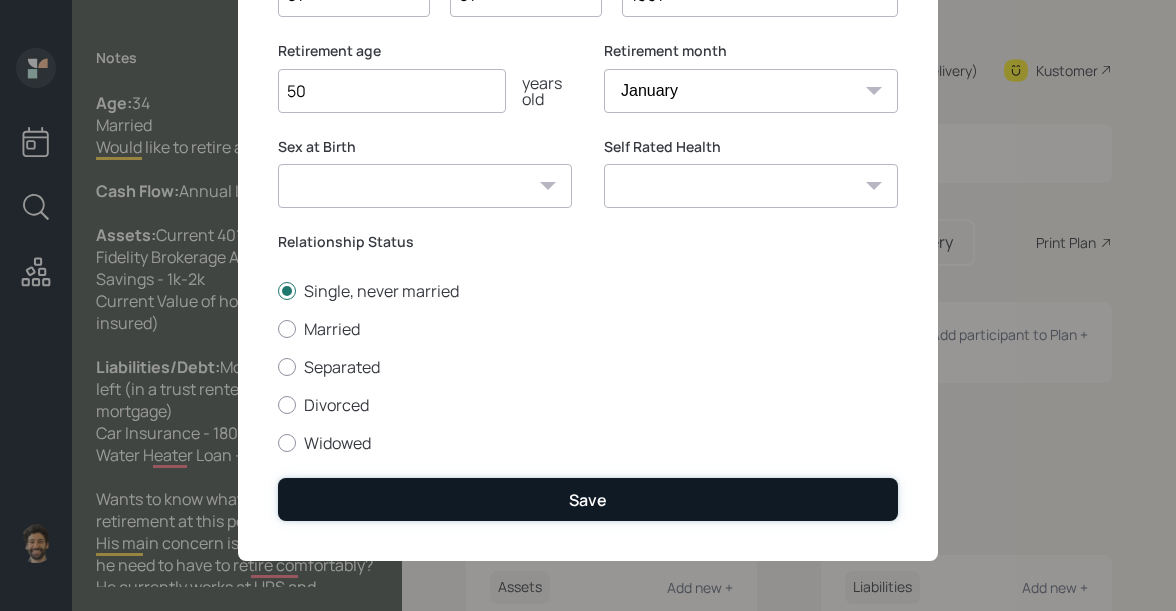 click on "Save" at bounding box center (588, 499) 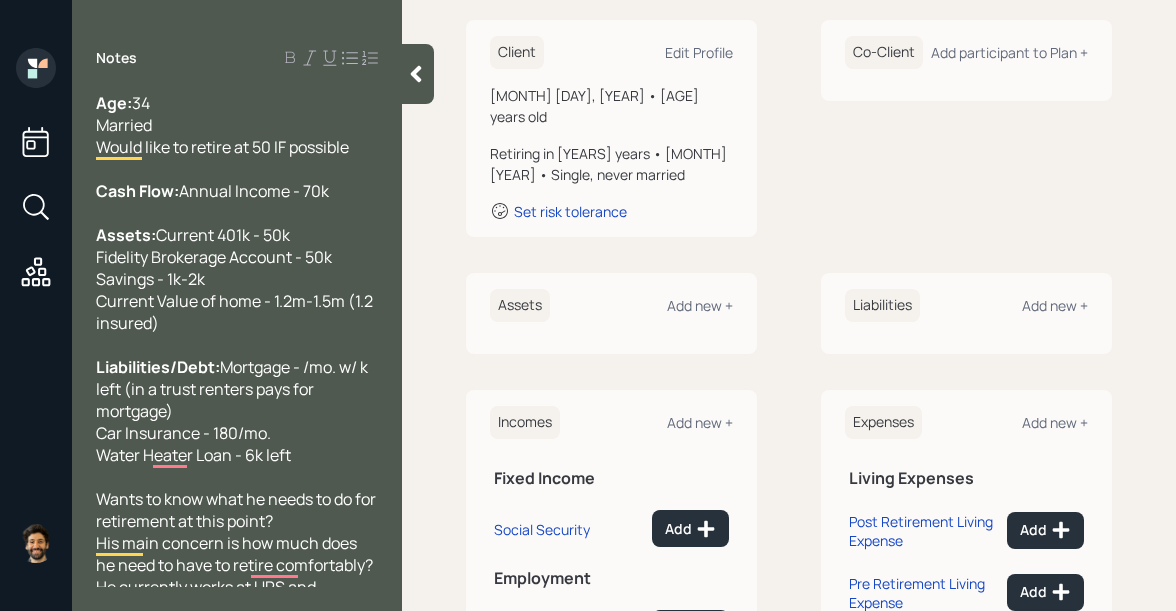 scroll, scrollTop: 439, scrollLeft: 0, axis: vertical 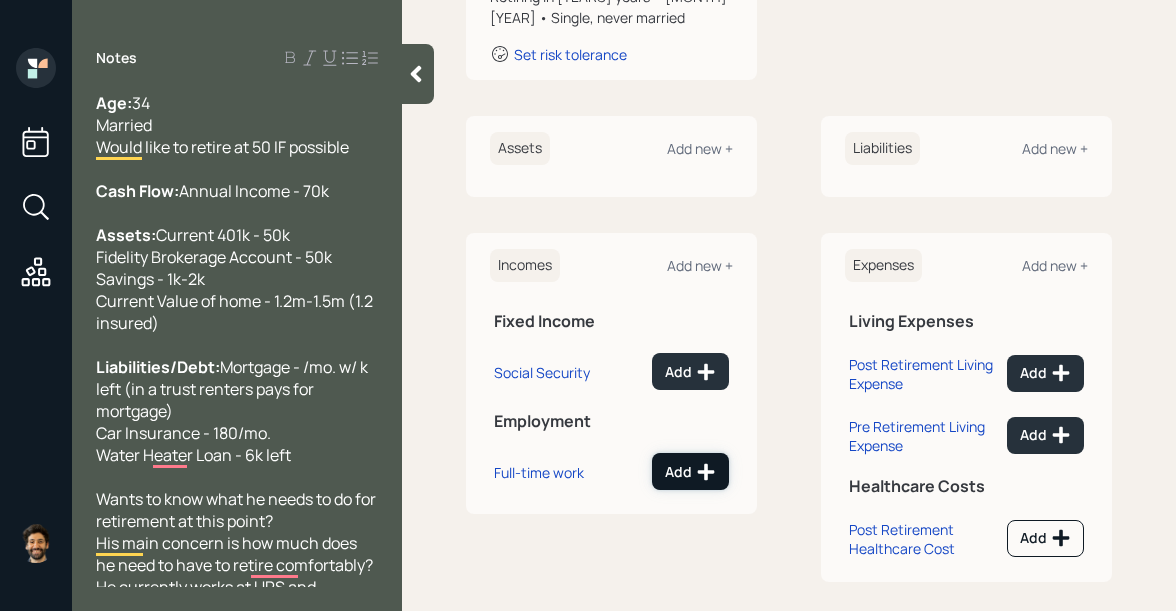click at bounding box center [706, 372] 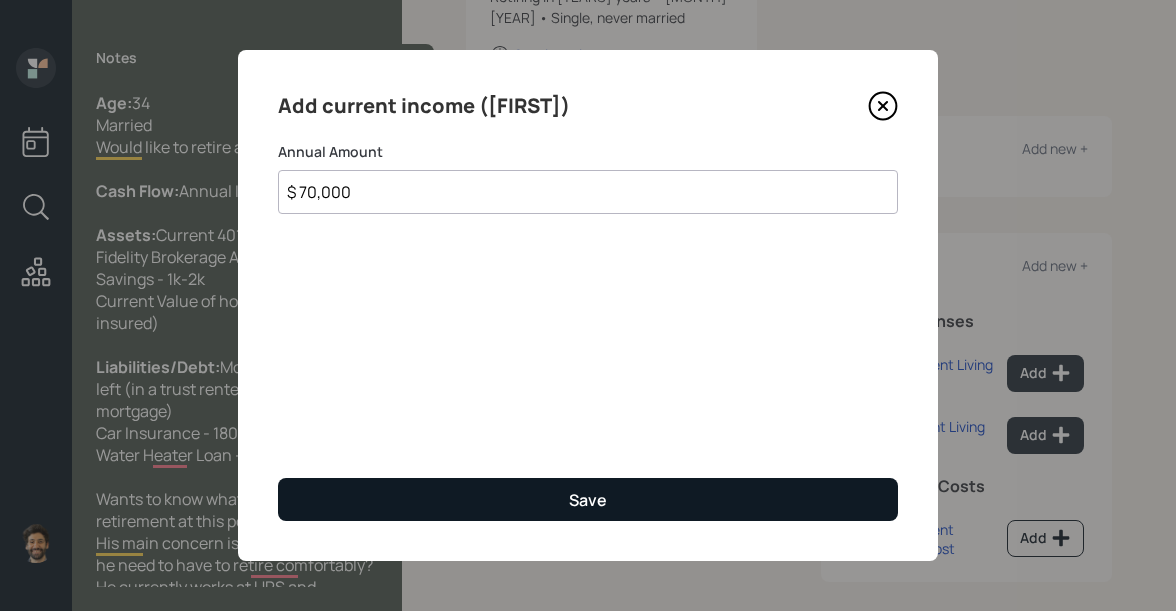 type on "$ 70,000" 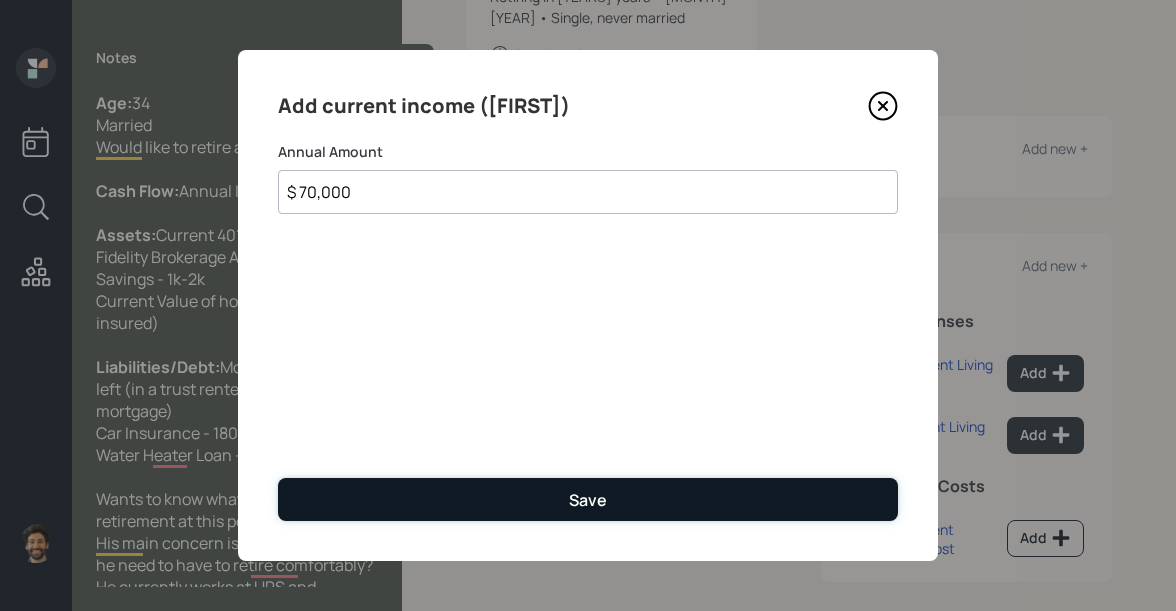 click on "Save" at bounding box center (588, 499) 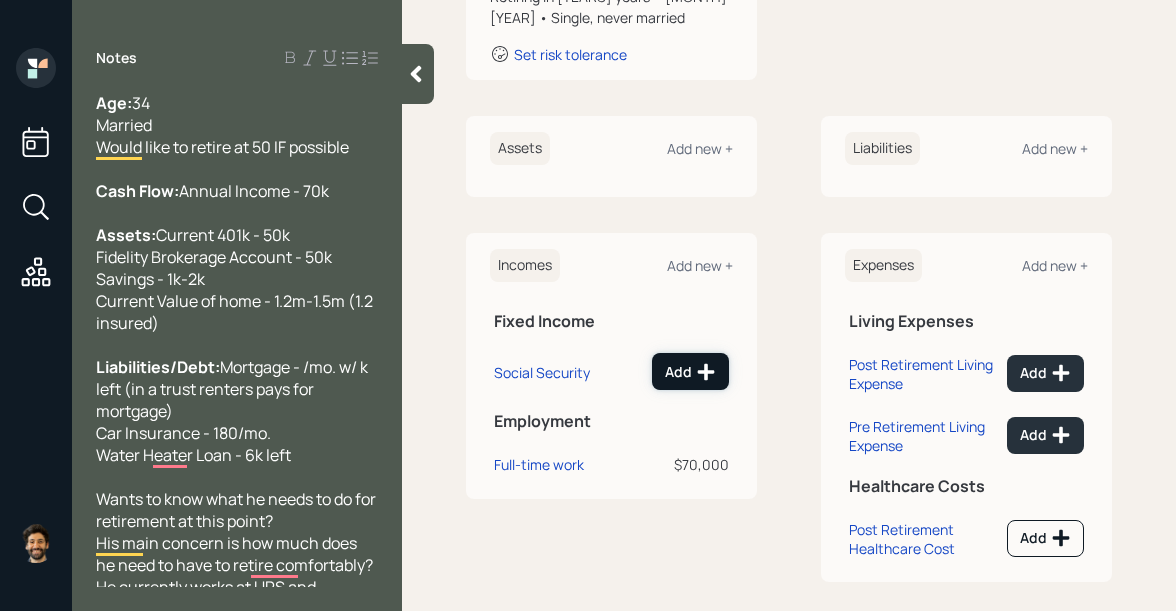 click on "Add" at bounding box center (690, 372) 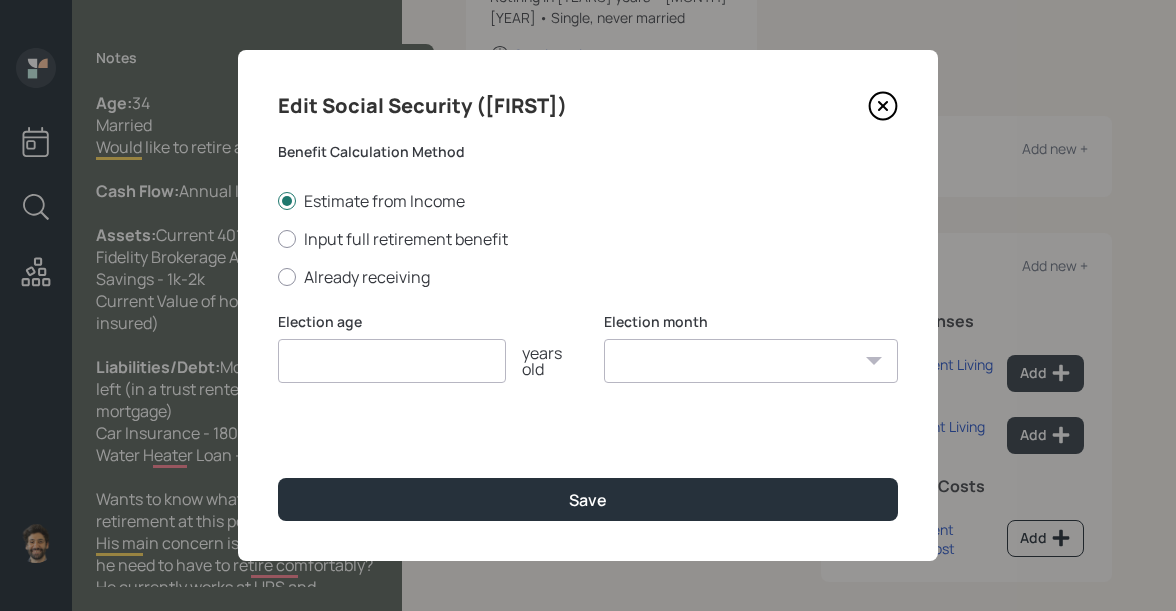 click at bounding box center (392, 361) 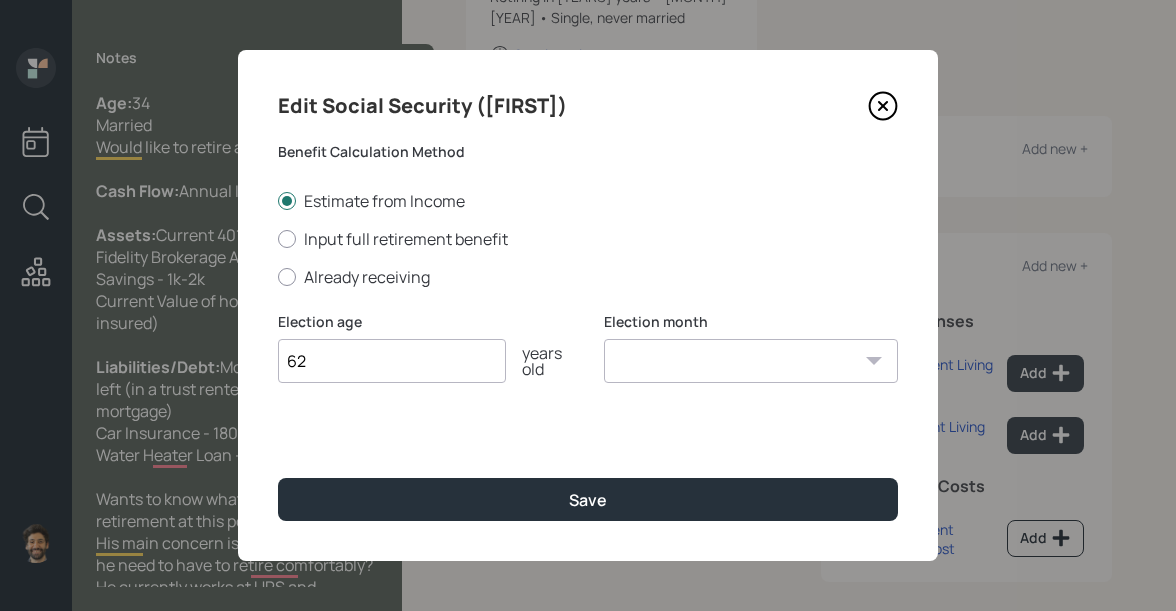 type on "62" 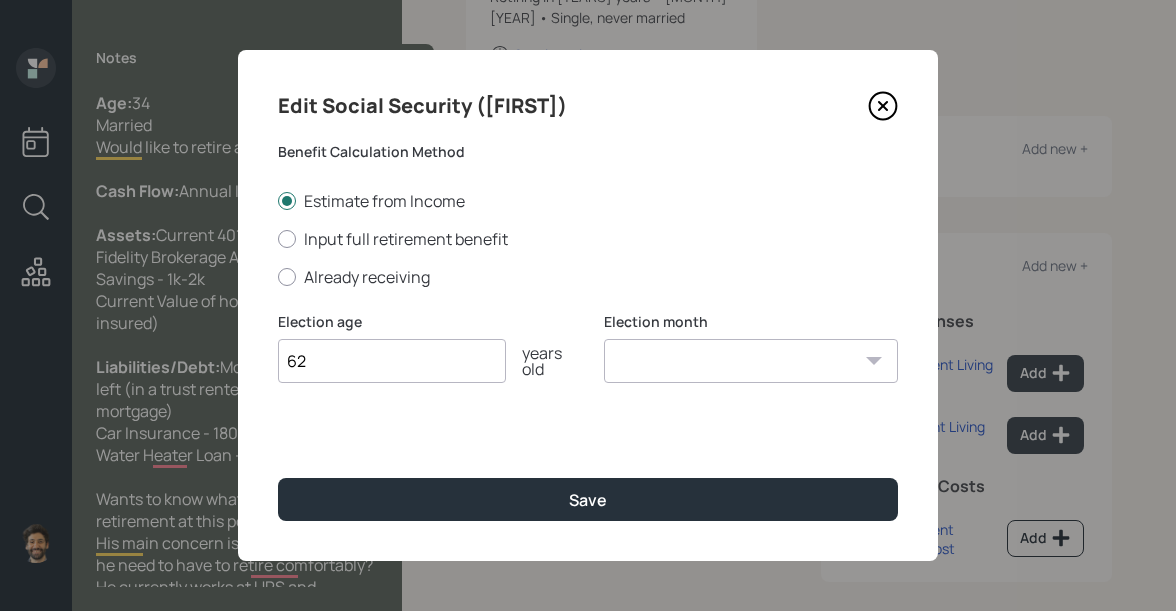 click on "January February March April May June July August September October November December" at bounding box center [751, 361] 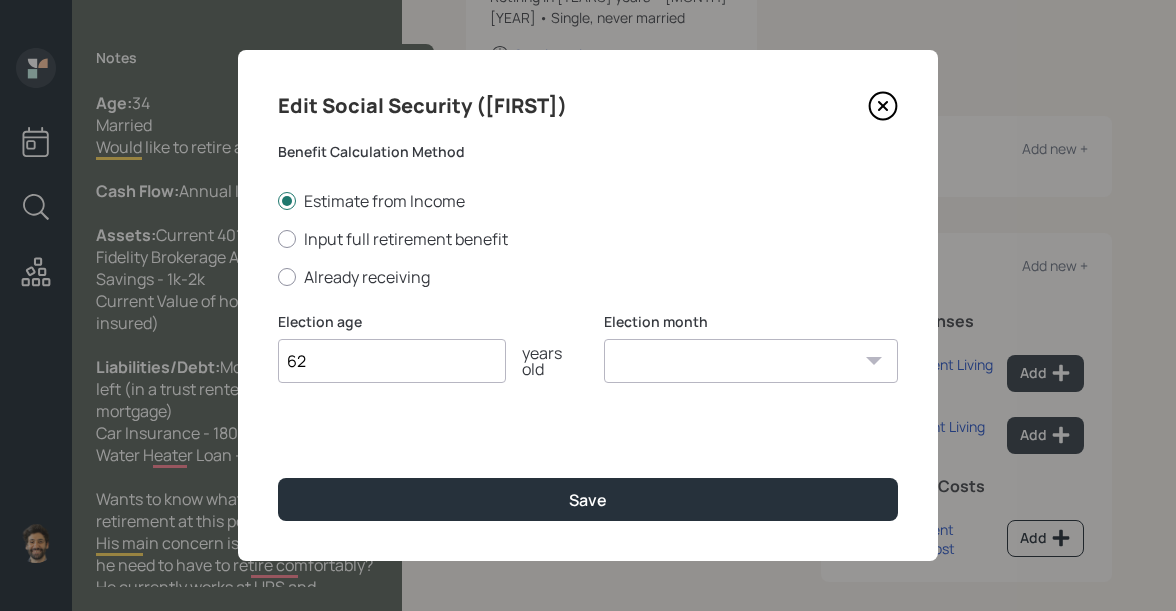 select on "12" 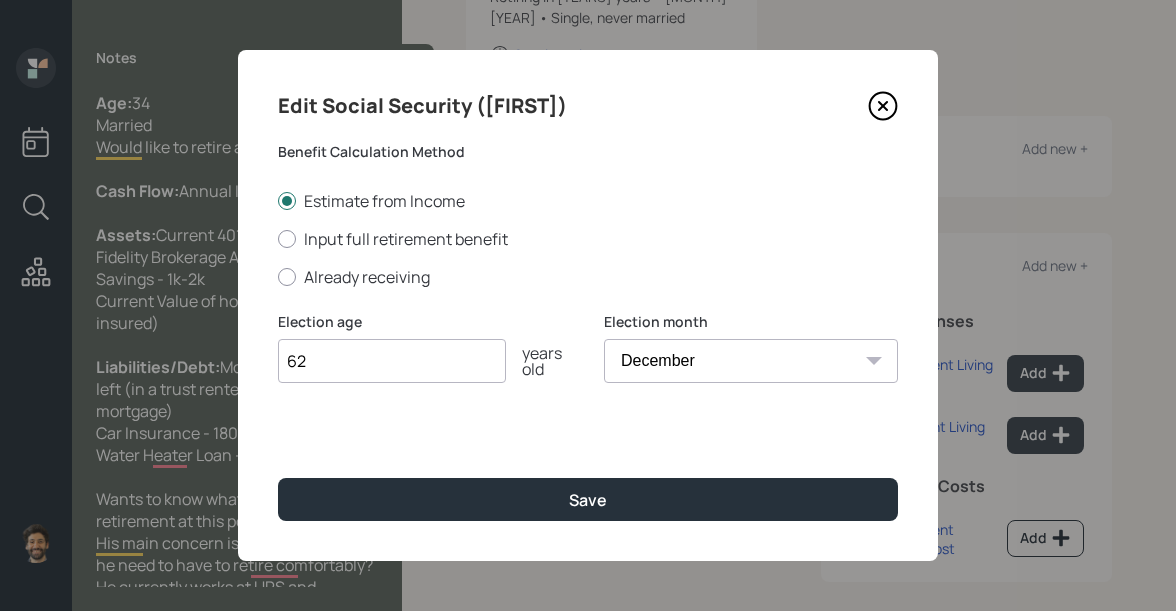 click on "Edit Social Security ([FIRST]) Benefit Calculation Method Estimate from Income Input full retirement benefit Already receiving Election age [AGE] years old Election month [MONTH] [MONTH] [MONTH] [MONTH] [MONTH] [MONTH] [MONTH] [MONTH] [MONTH] [MONTH] [MONTH] [MONTH] Save" at bounding box center (588, 305) 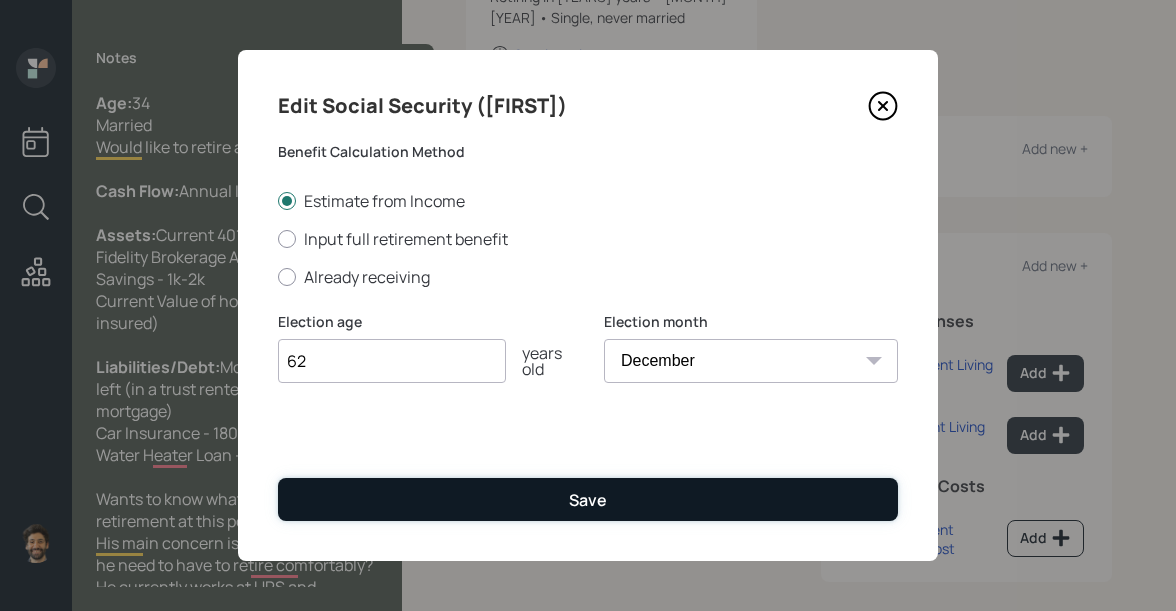 click on "Save" at bounding box center (588, 499) 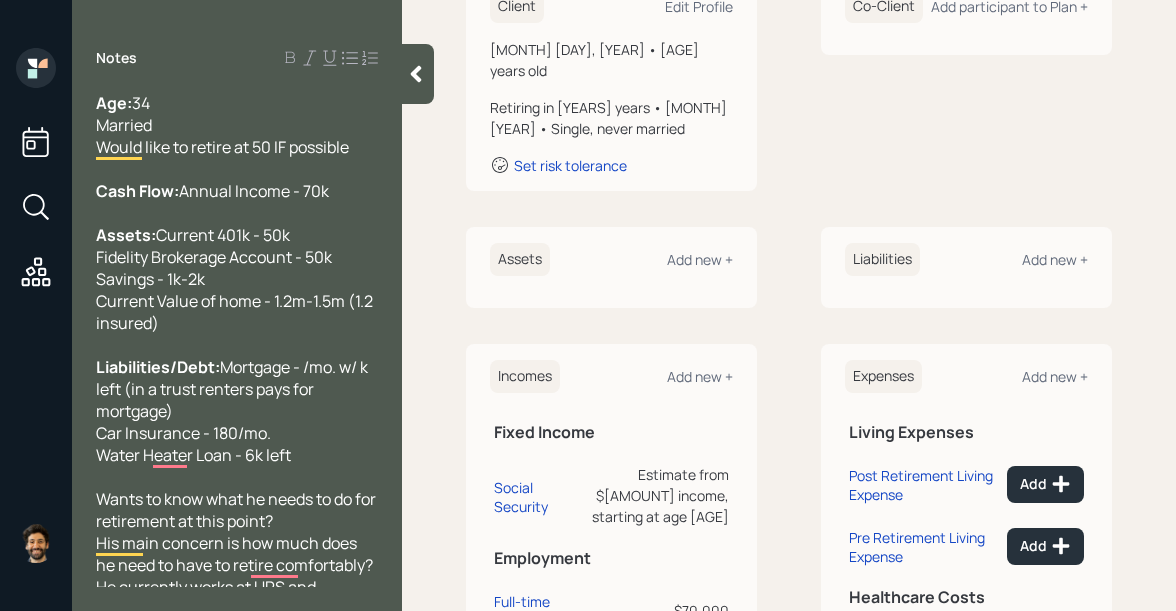 scroll, scrollTop: 300, scrollLeft: 0, axis: vertical 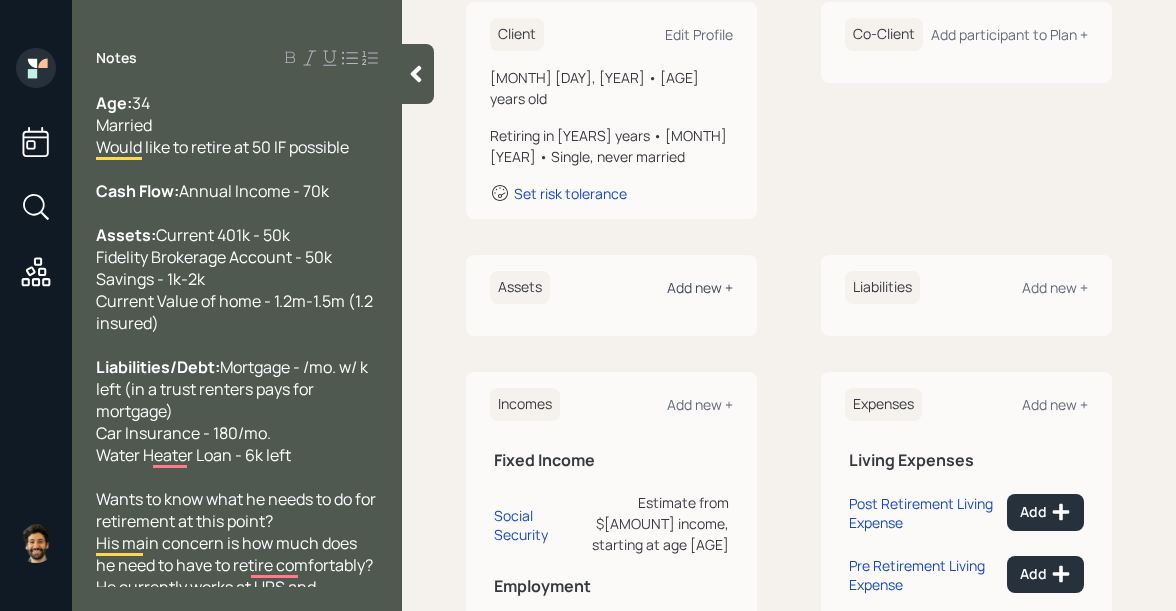 click on "Add new +" at bounding box center (699, 34) 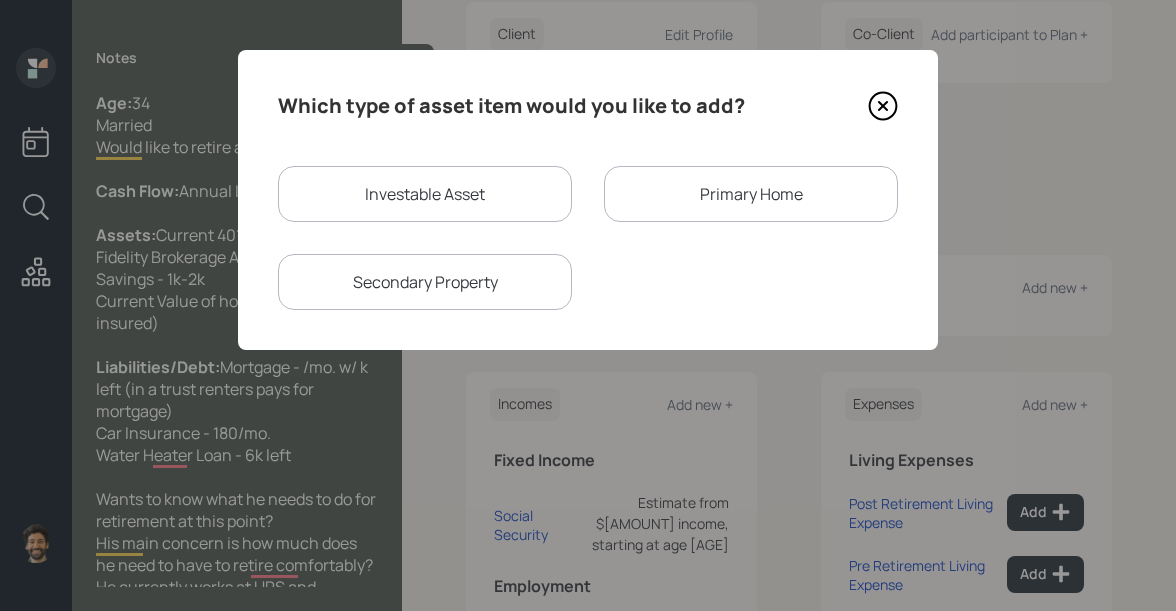 click on "Investable Asset" at bounding box center (425, 194) 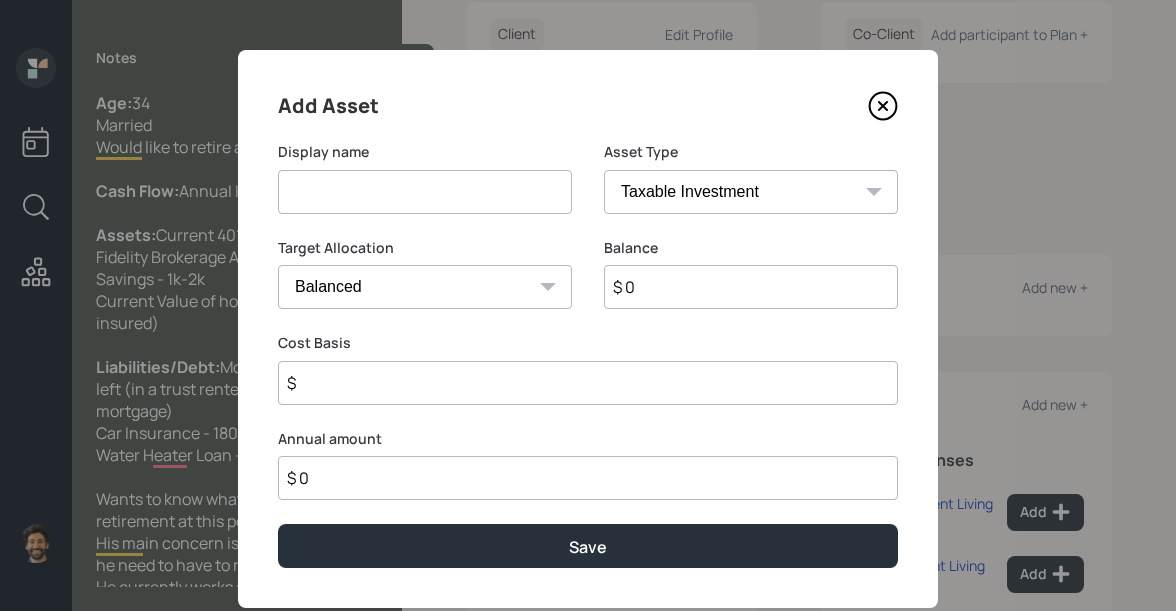 click at bounding box center (425, 192) 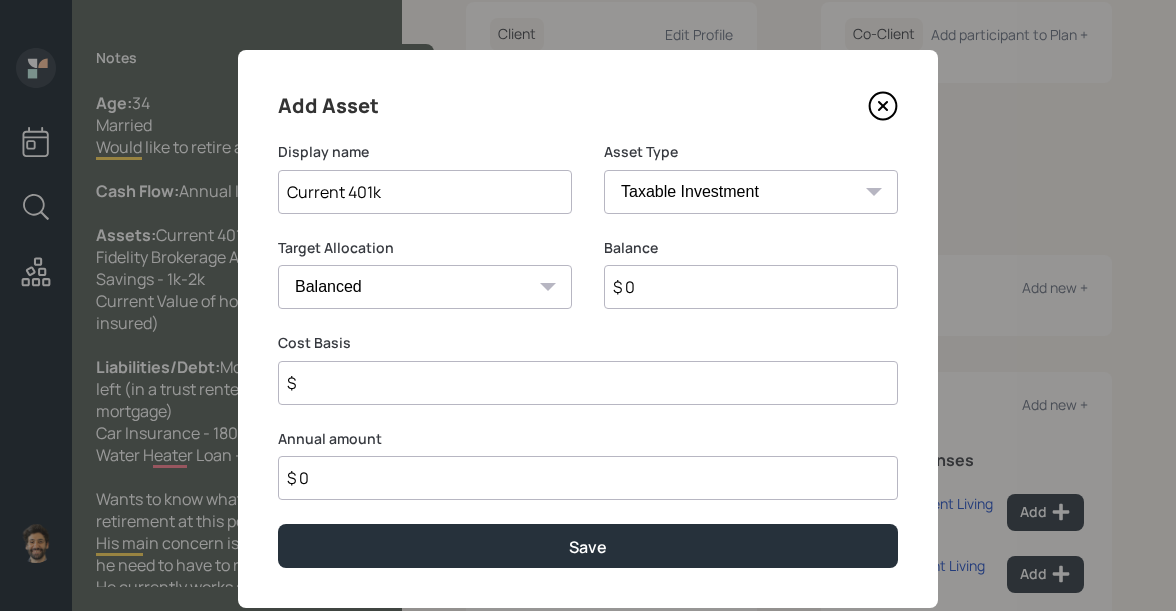 type on "Current 401k" 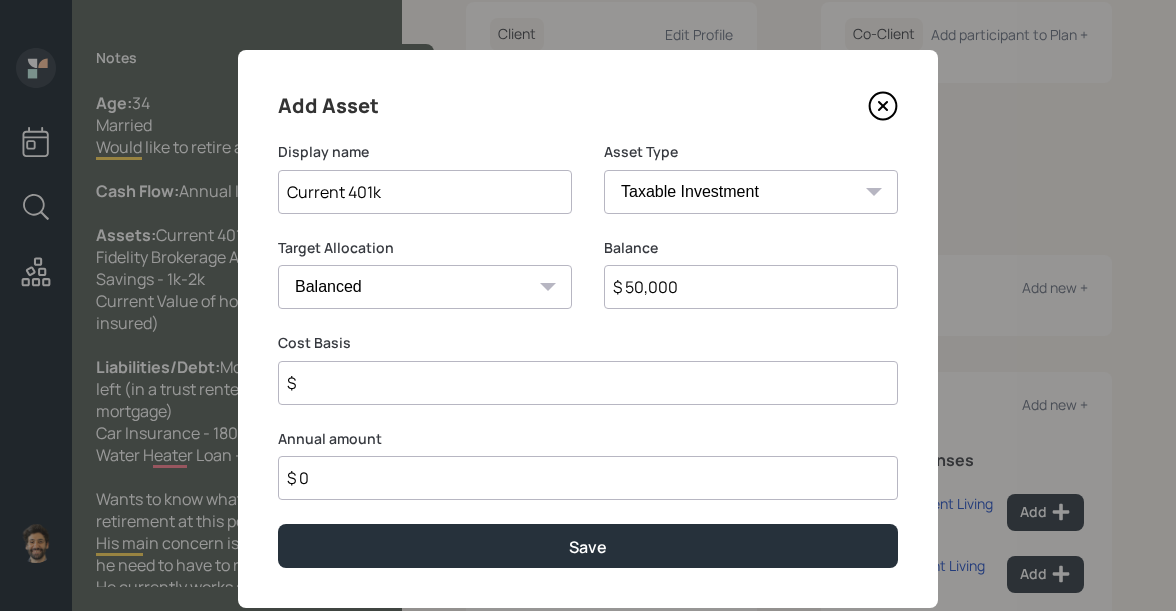 type on "$ 50,000" 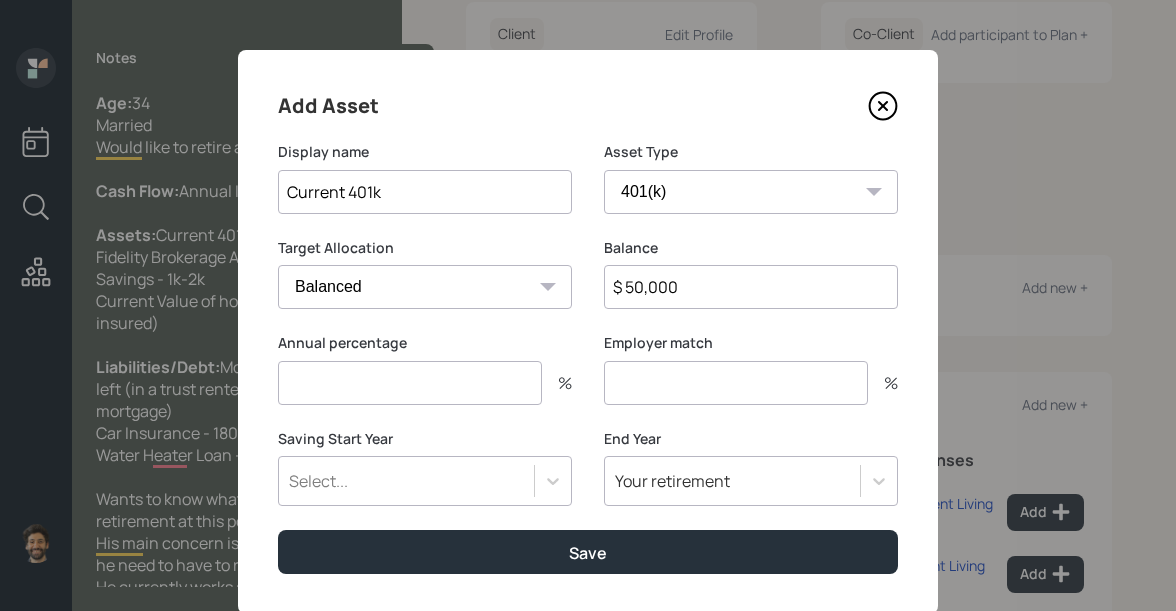 click at bounding box center (410, 383) 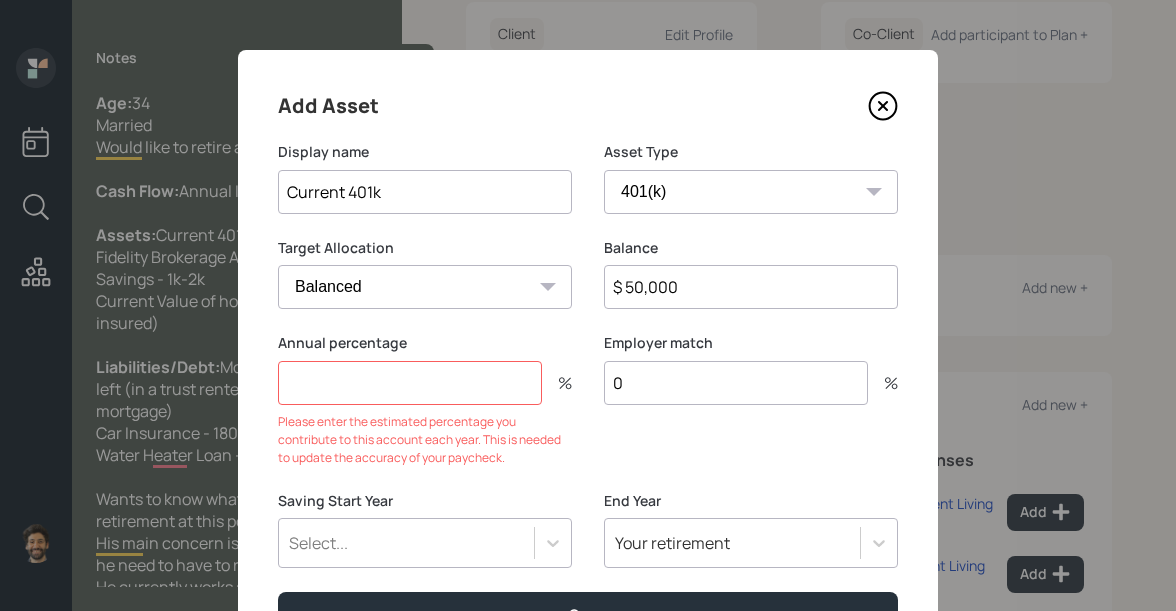 type on "0" 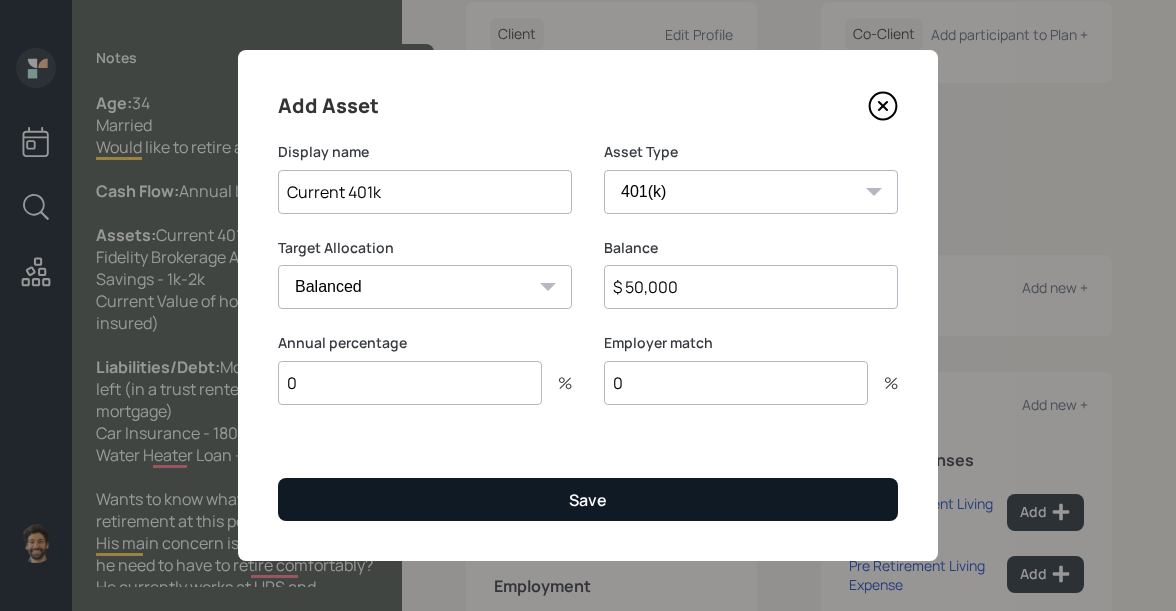 type on "0" 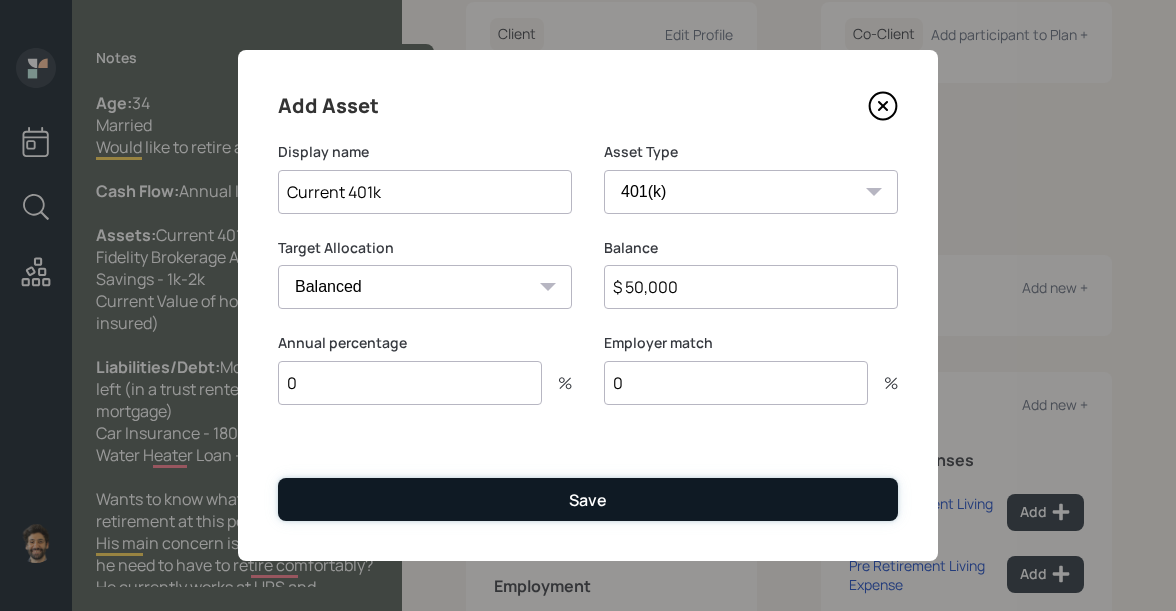 click on "Save" at bounding box center [588, 499] 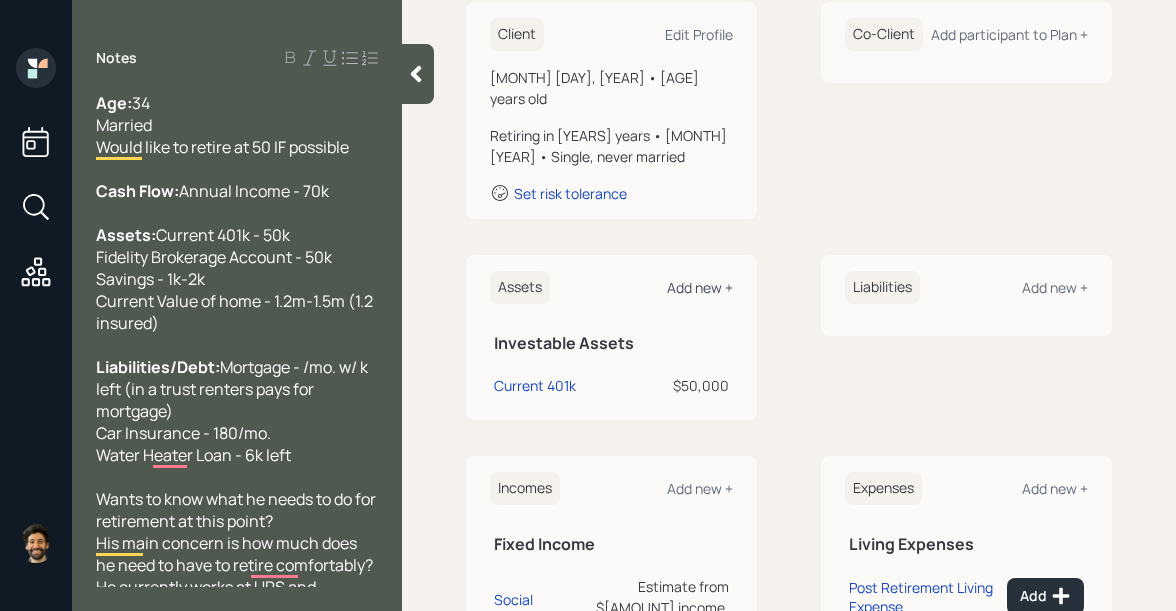 click on "Add new +" at bounding box center (699, 34) 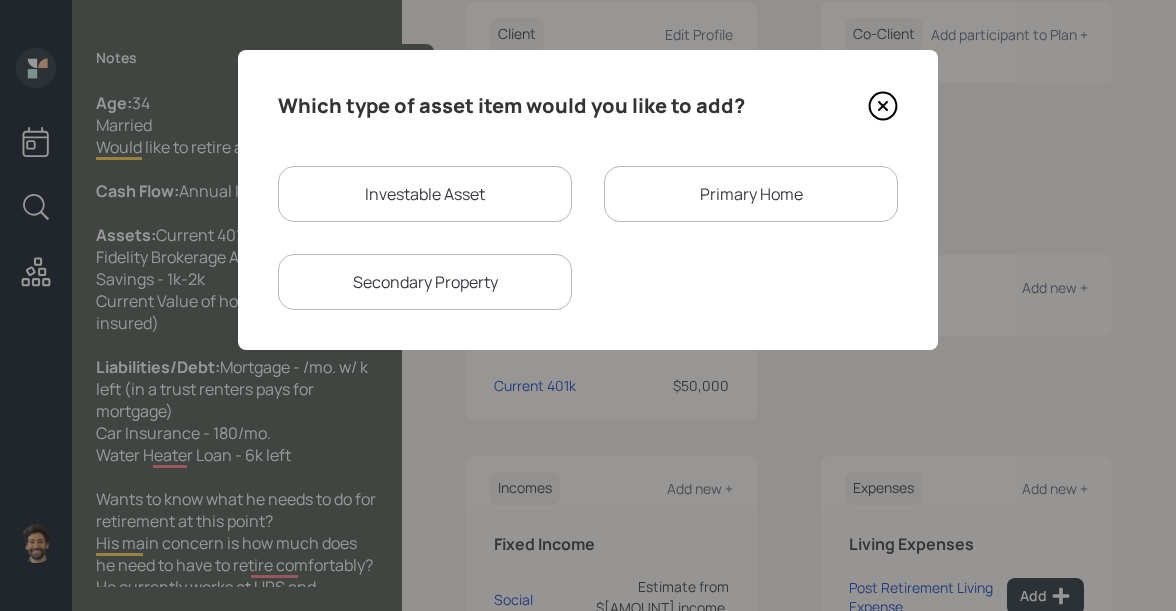 click on "Investable Asset" at bounding box center (425, 194) 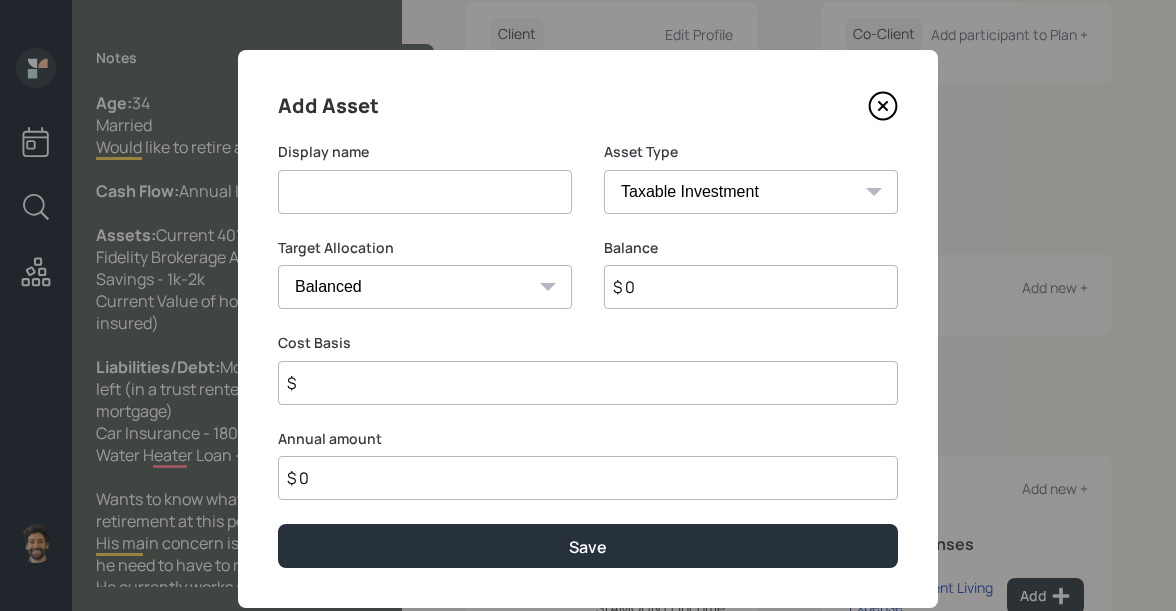 click on "Display name" at bounding box center (425, 190) 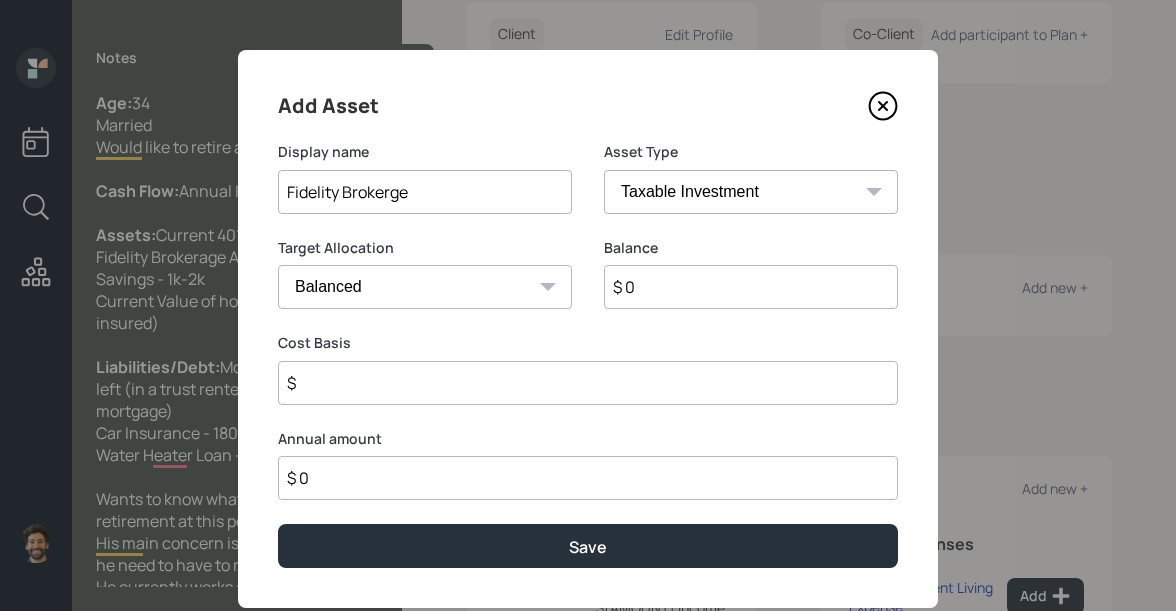 drag, startPoint x: 312, startPoint y: 191, endPoint x: 186, endPoint y: 8, distance: 222.18236 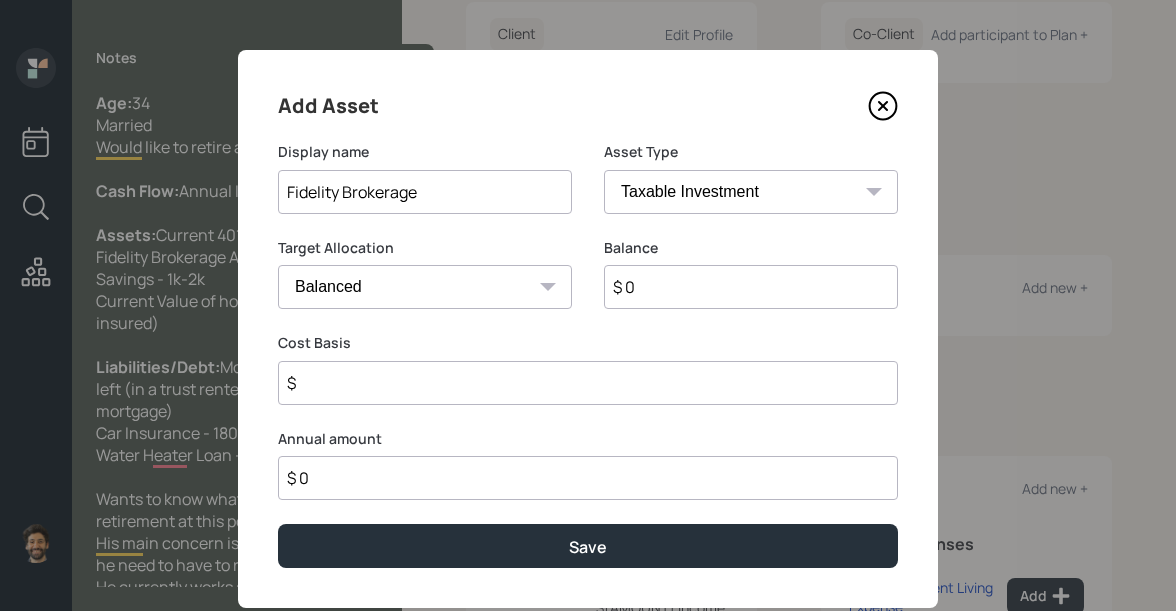 type on "Fidelity Brokerage" 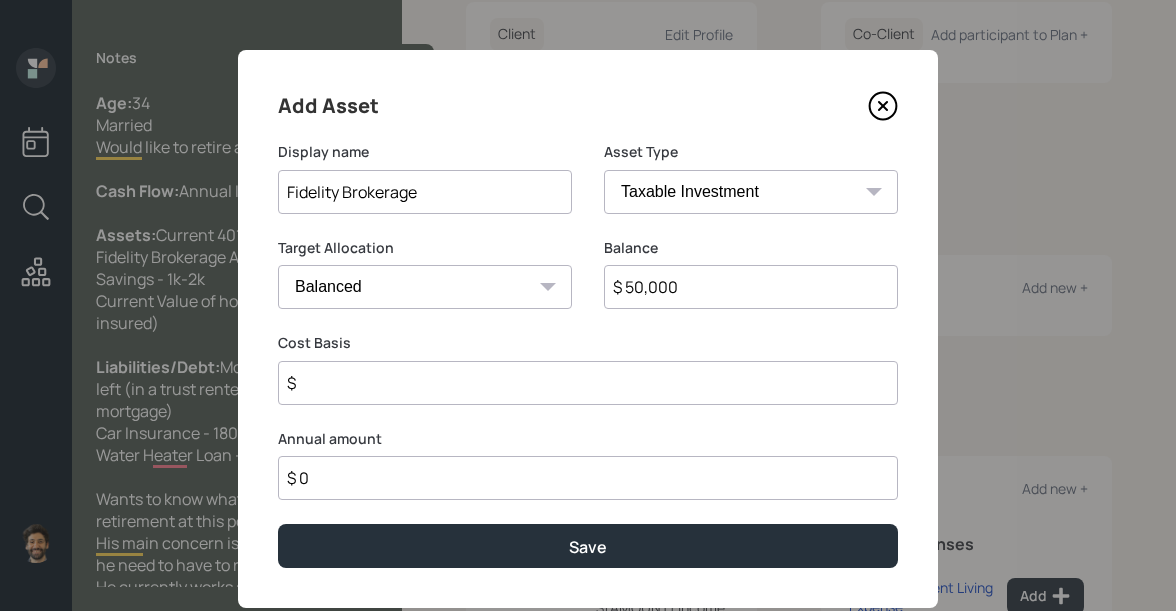 type on "$ 50,000" 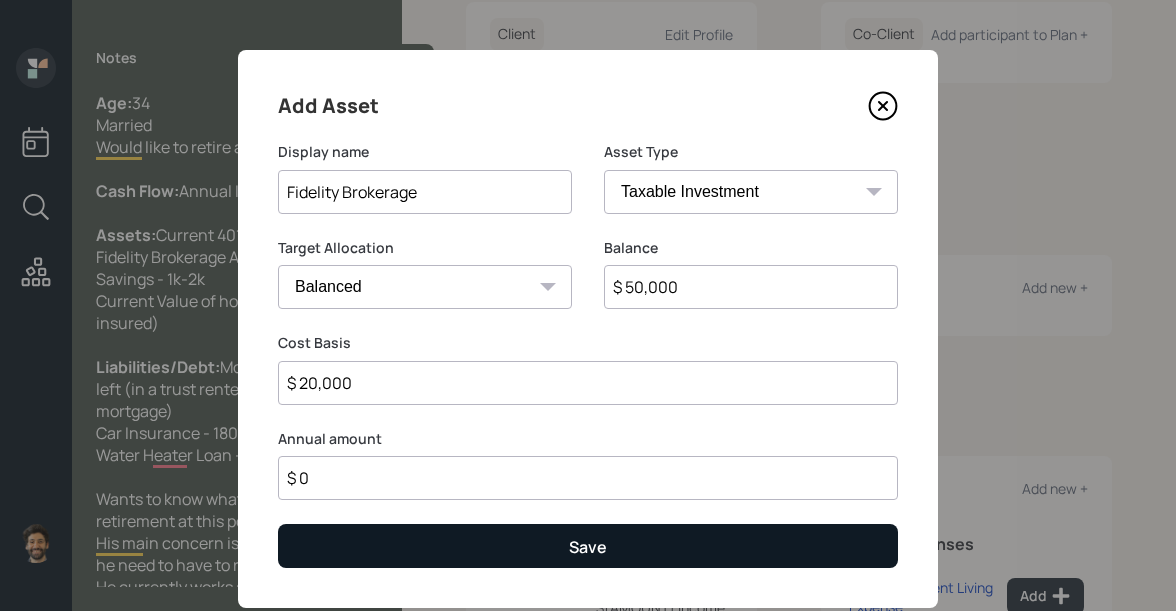 type on "$ 20,000" 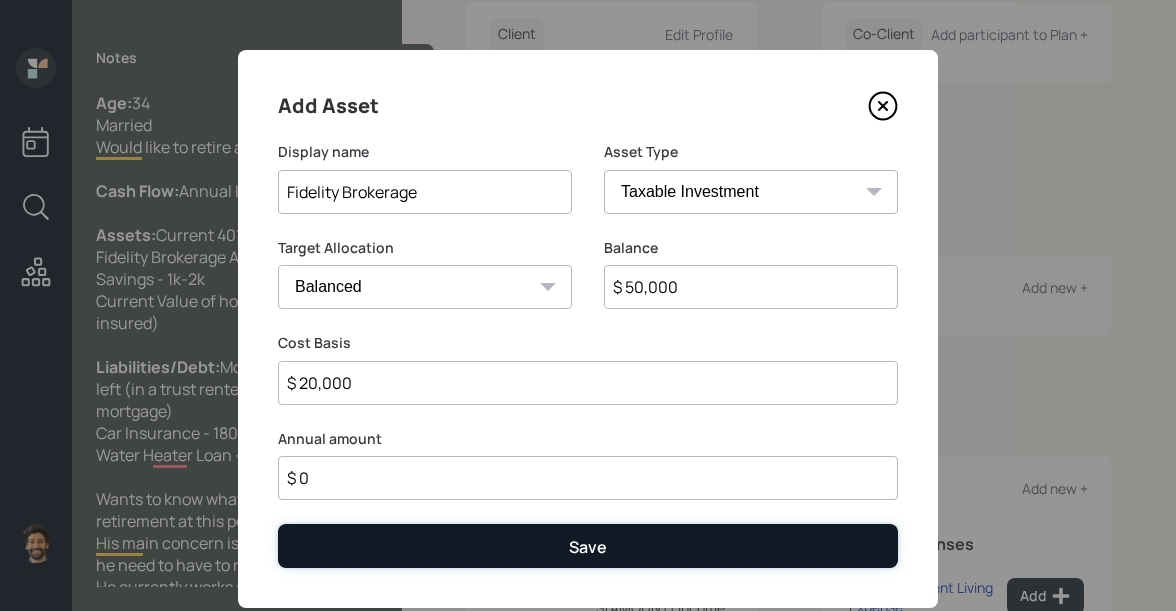 click on "Save" at bounding box center (588, 545) 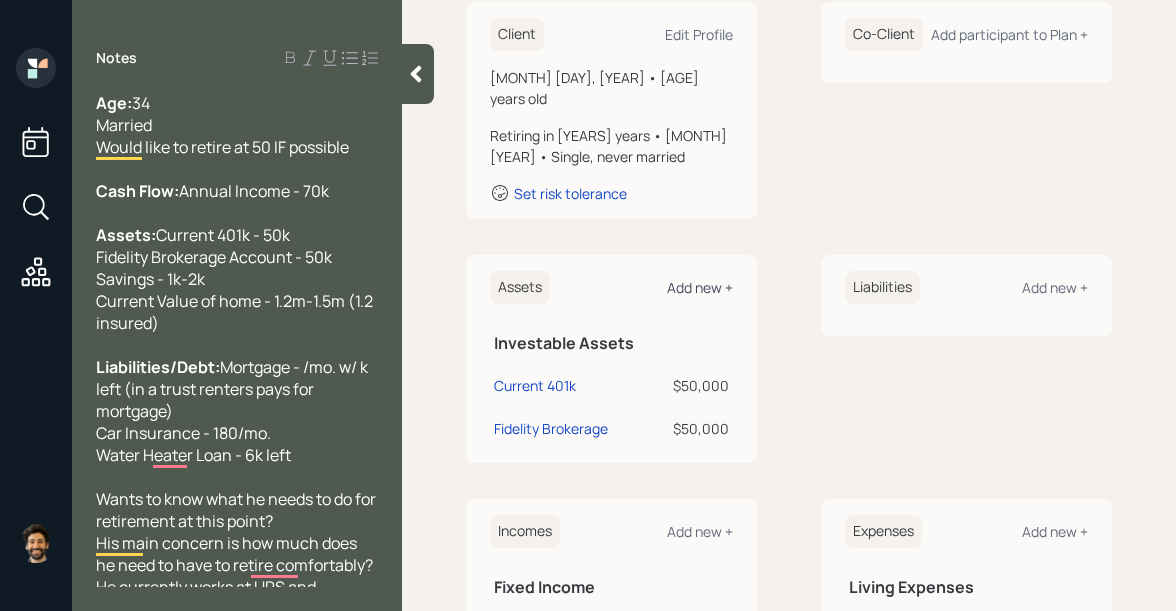 click on "Add new +" at bounding box center (699, 34) 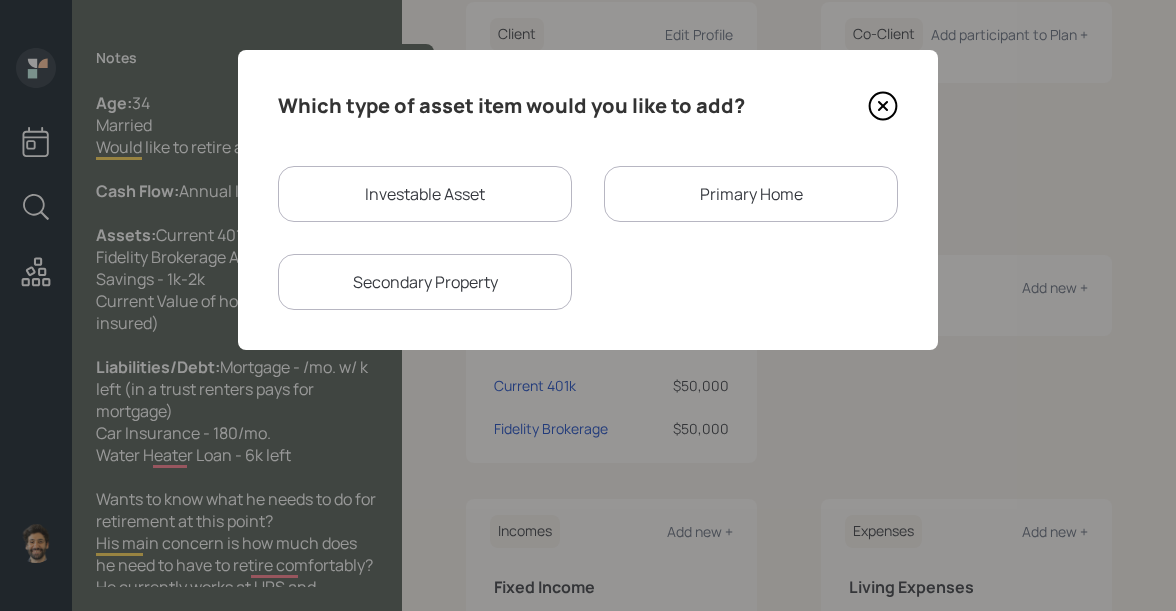 click on "Investable Asset" at bounding box center [425, 194] 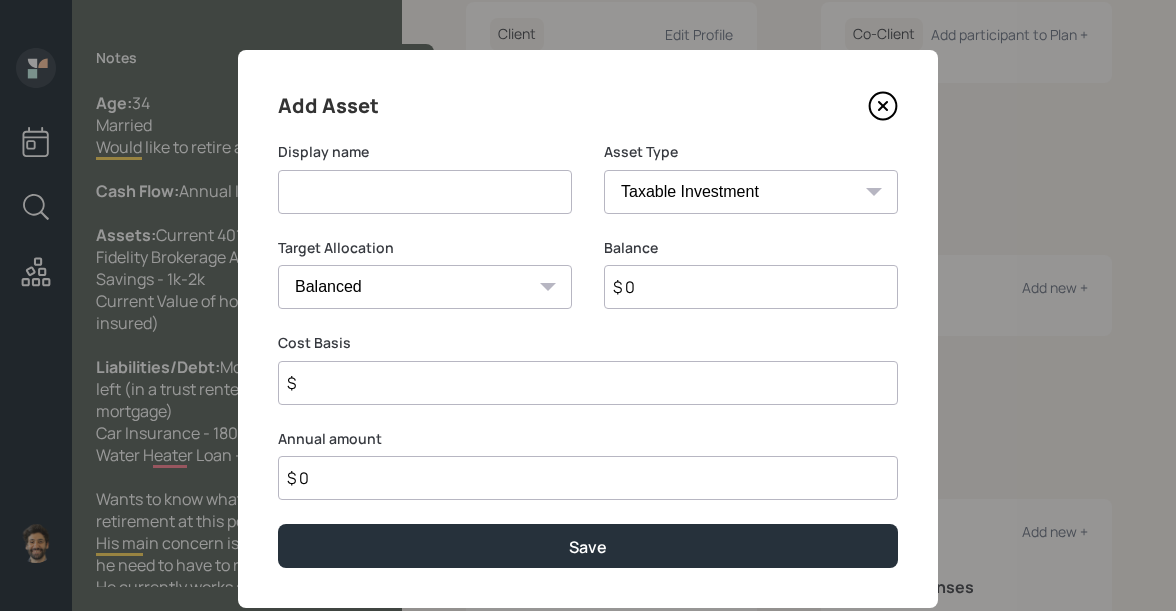 click at bounding box center (425, 192) 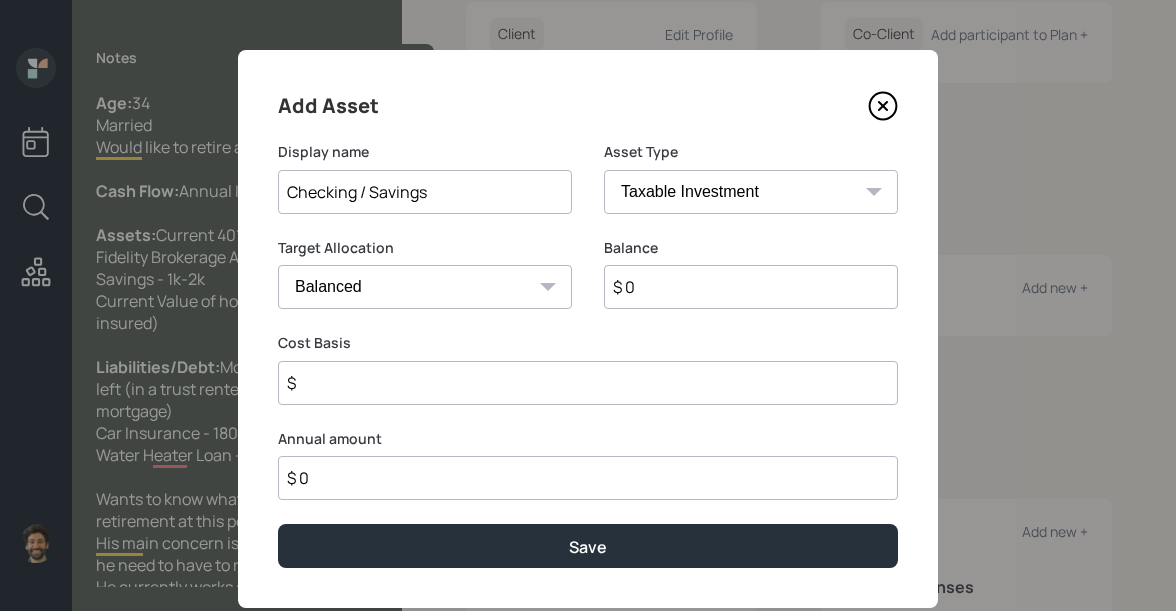 type on "Checking / Savings" 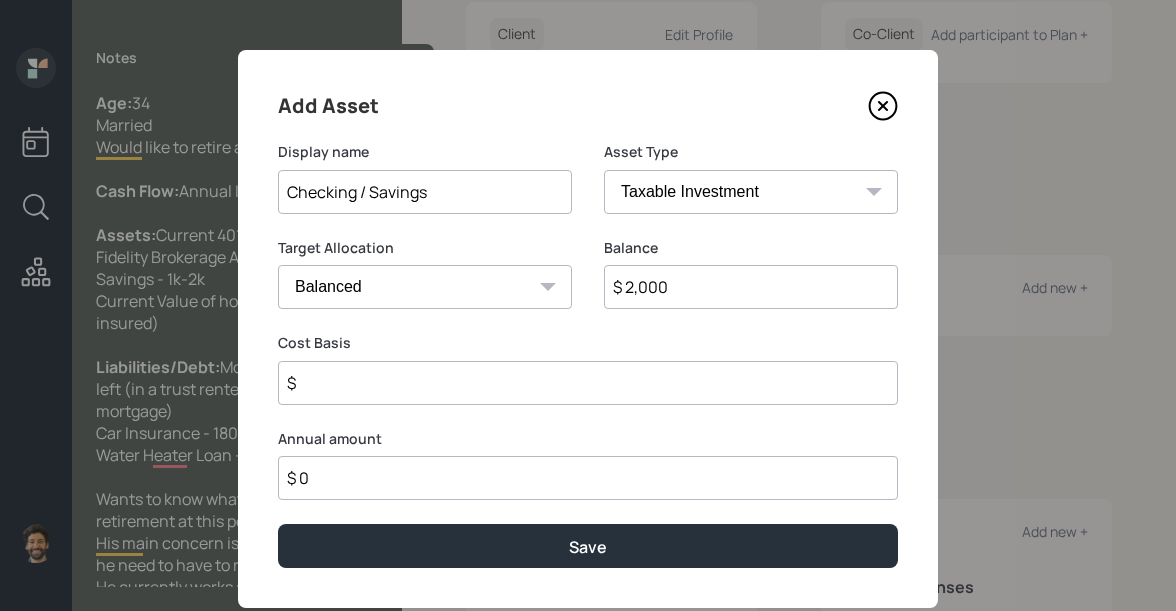 type on "$ 2,000" 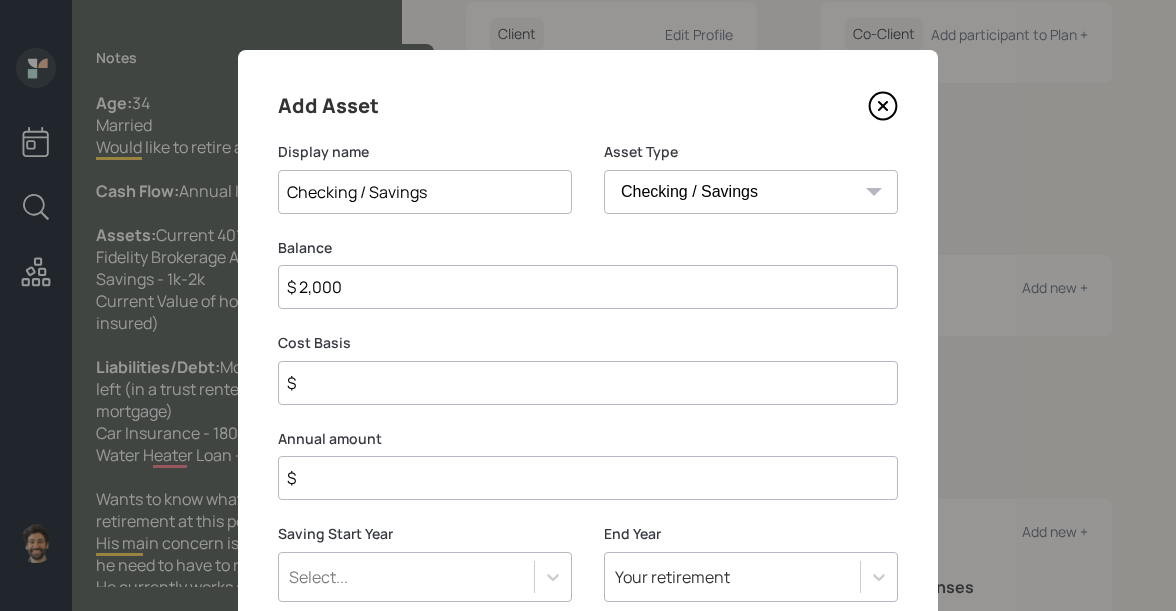 click on "SEP IRA IRA Roth IRA 401(k) Roth 401(k) 403(b) Roth 403(b) 457(b) Roth 457(b) Health Savings Account 529 Taxable Investment Checking / Savings Emergency Fund" at bounding box center (751, 192) 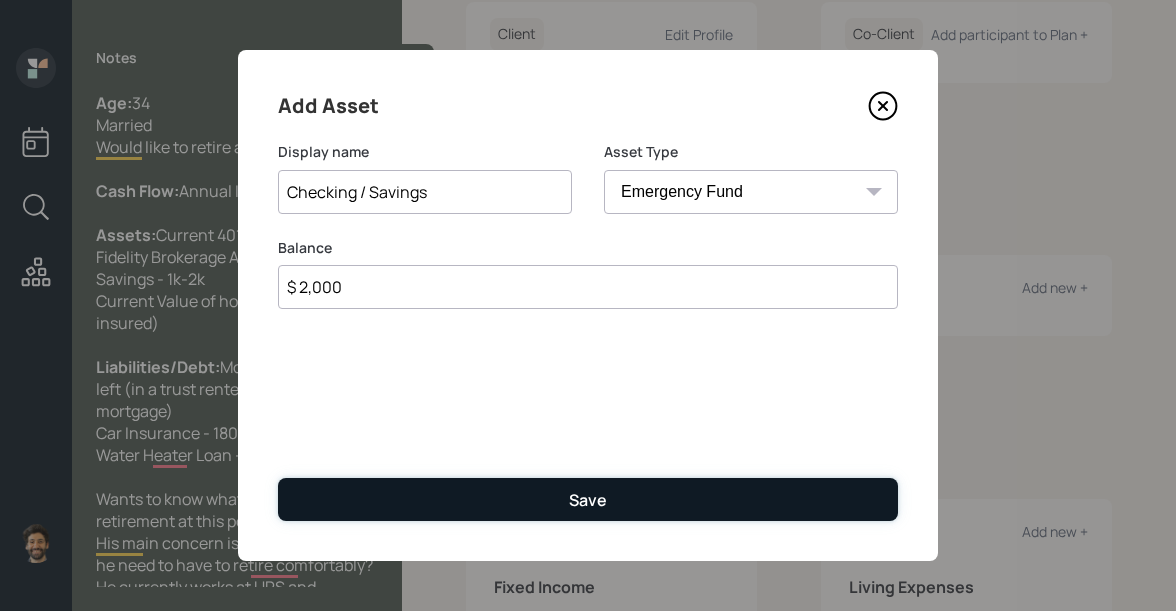 click on "Save" at bounding box center (588, 499) 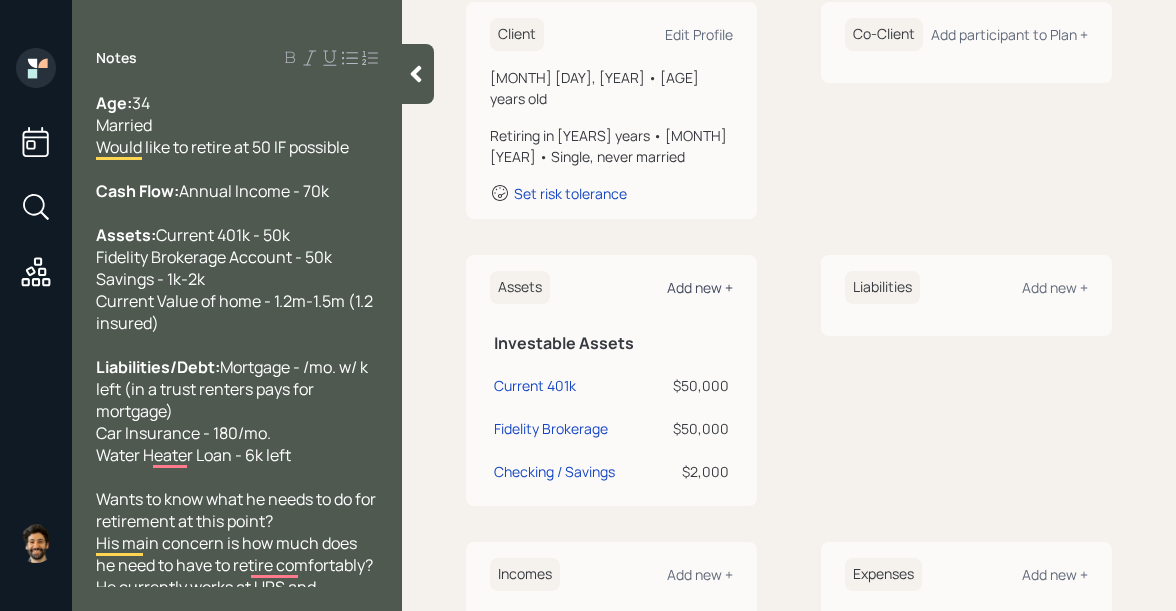 click on "Add new +" at bounding box center (699, 34) 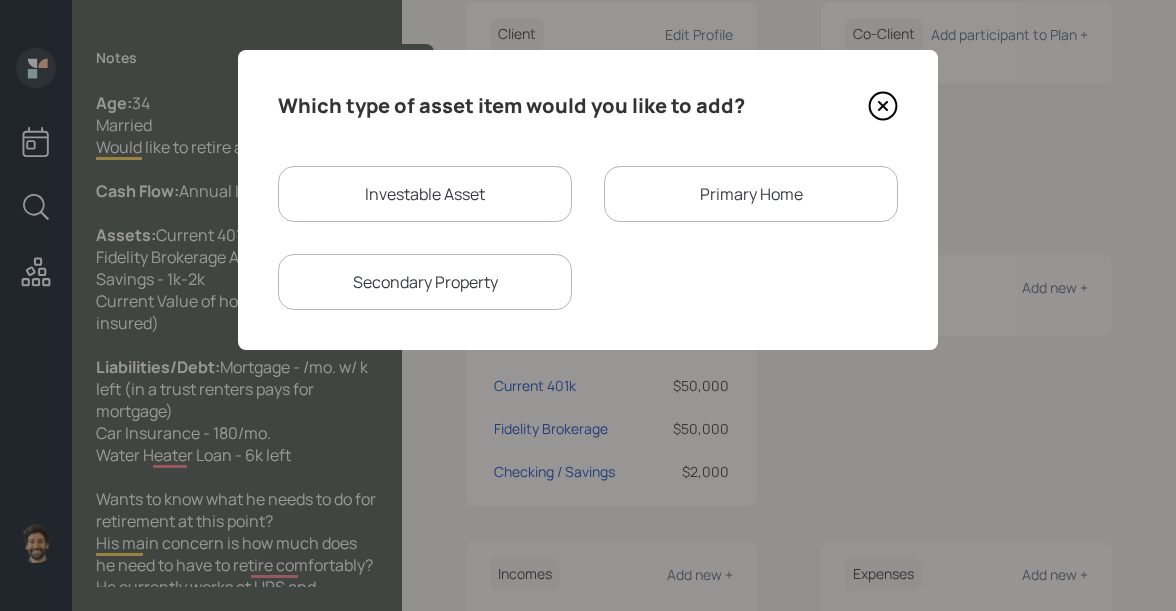 click on "Primary Home" at bounding box center (751, 194) 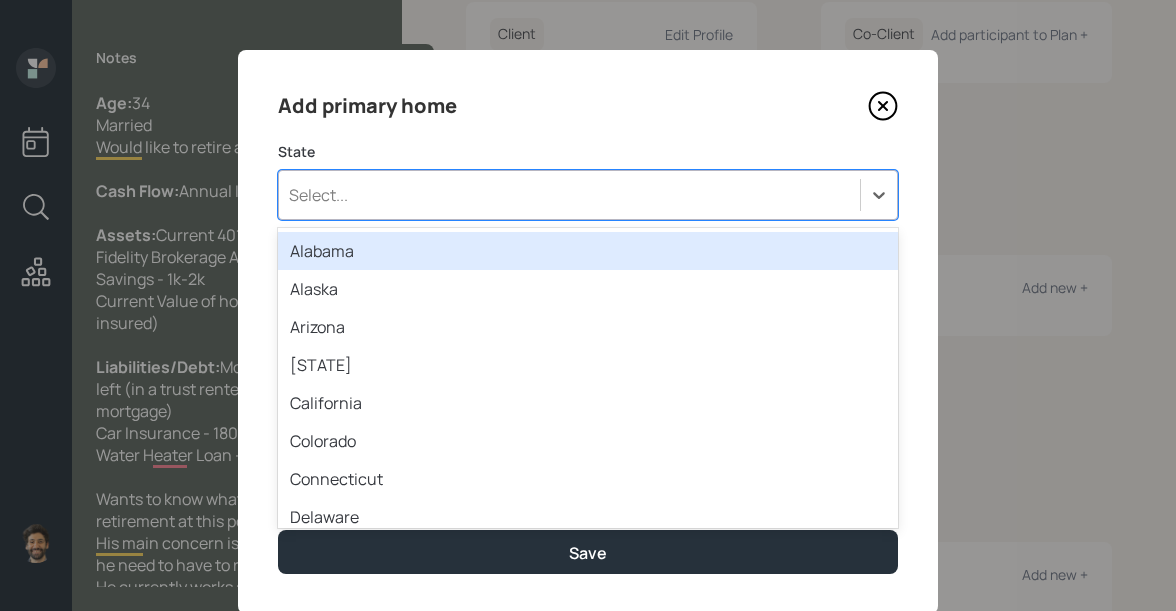 click on "Select..." at bounding box center [569, 195] 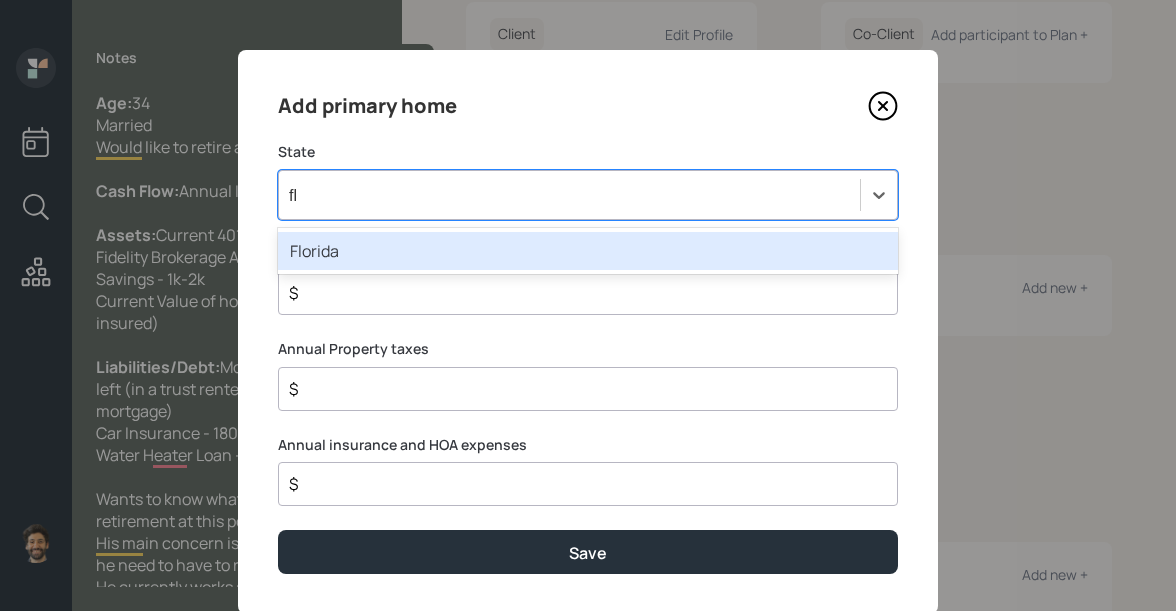click on "Florida" at bounding box center (588, 251) 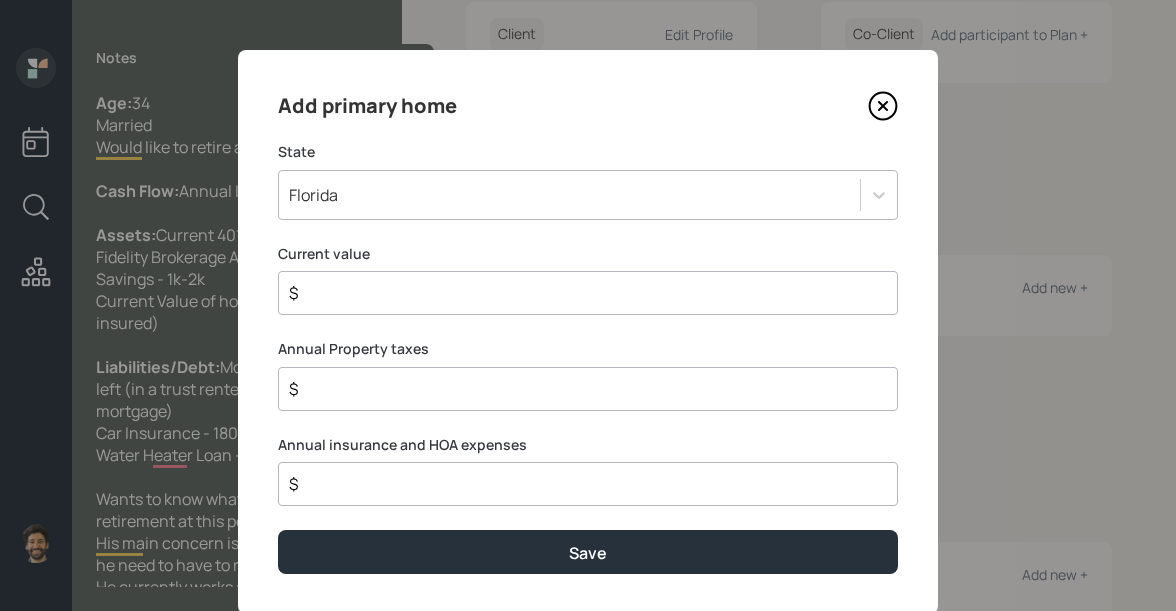 click on "$" at bounding box center (580, 293) 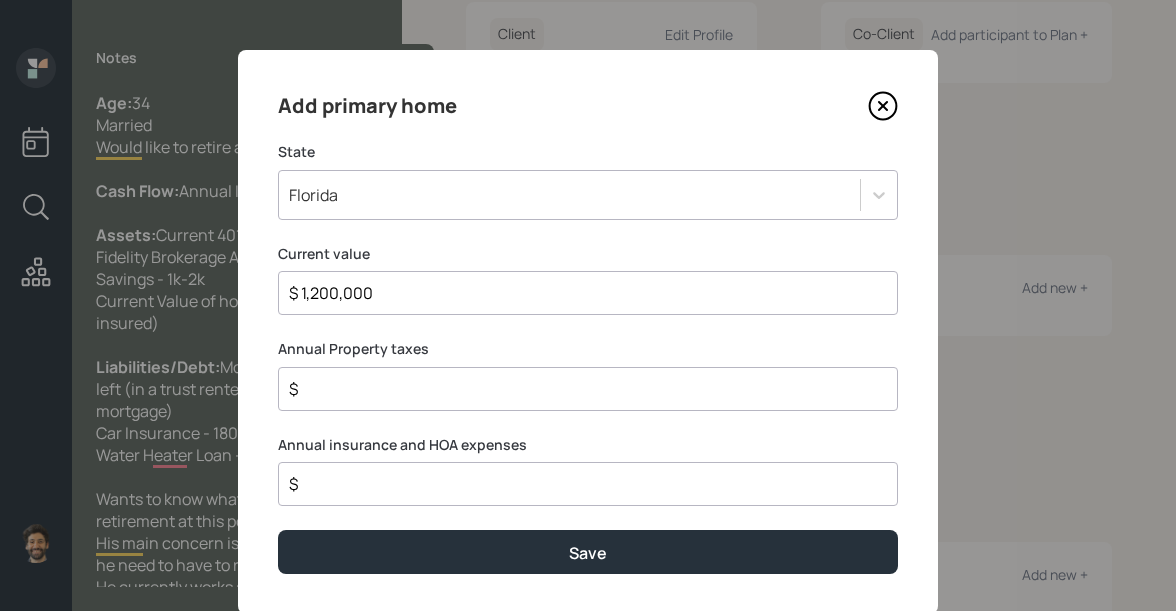 type on "$ 1,200,000" 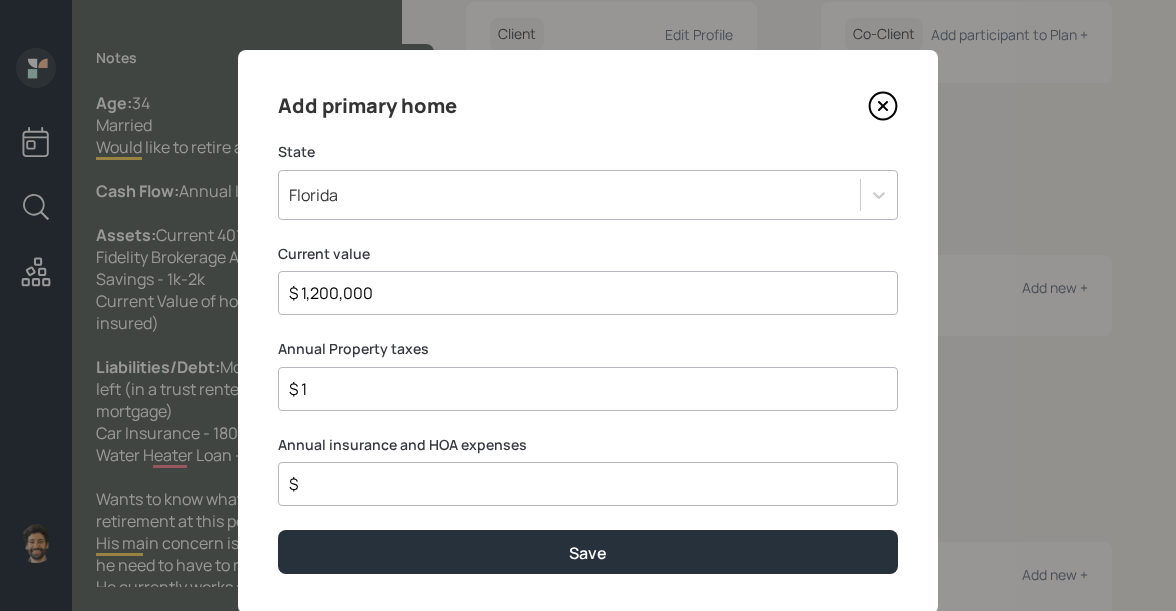 type on "$ 1" 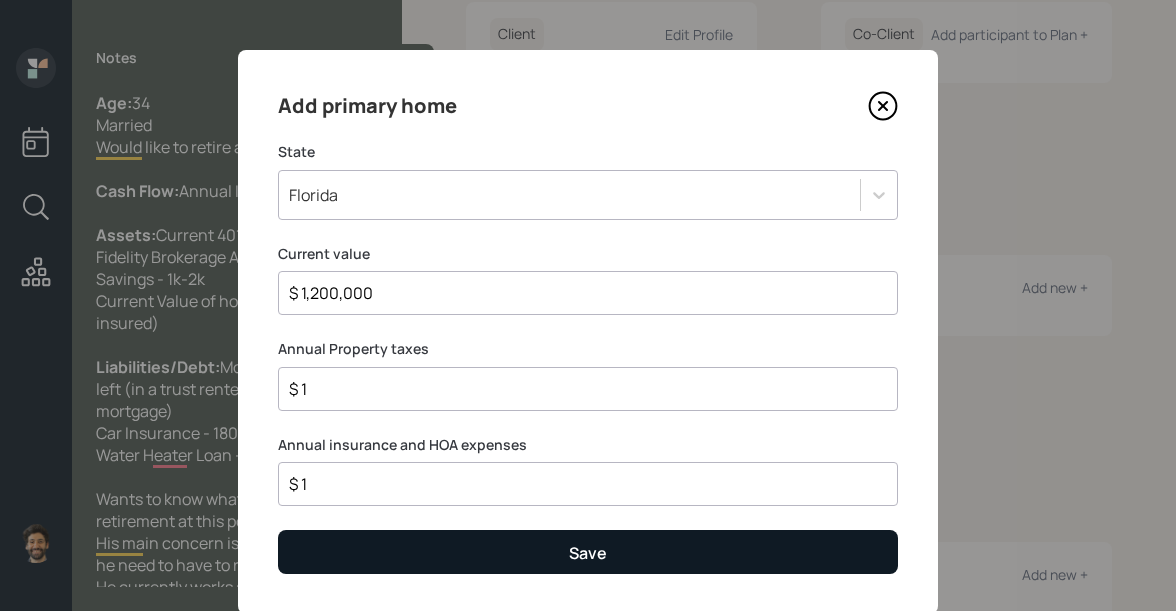 type on "$ 1" 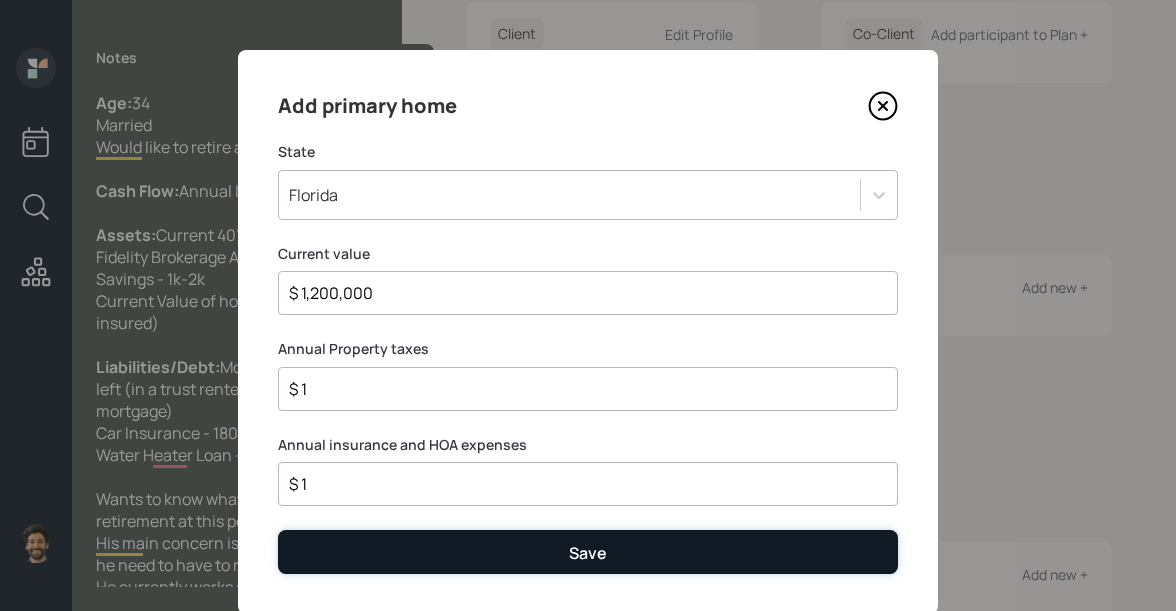 click on "Save" at bounding box center (588, 551) 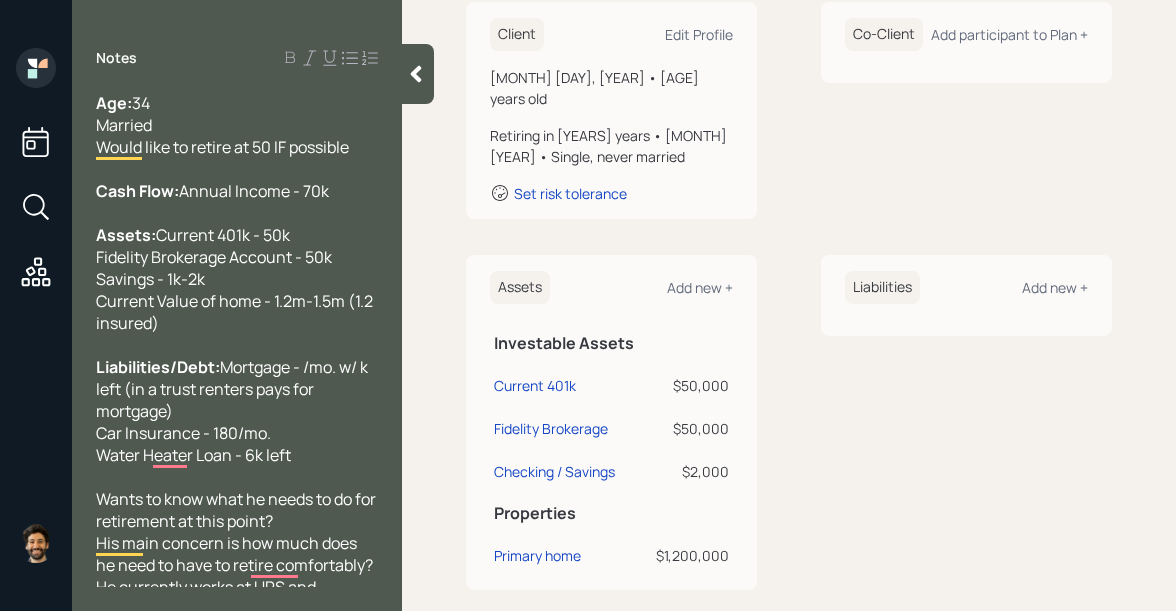 scroll, scrollTop: 111, scrollLeft: 0, axis: vertical 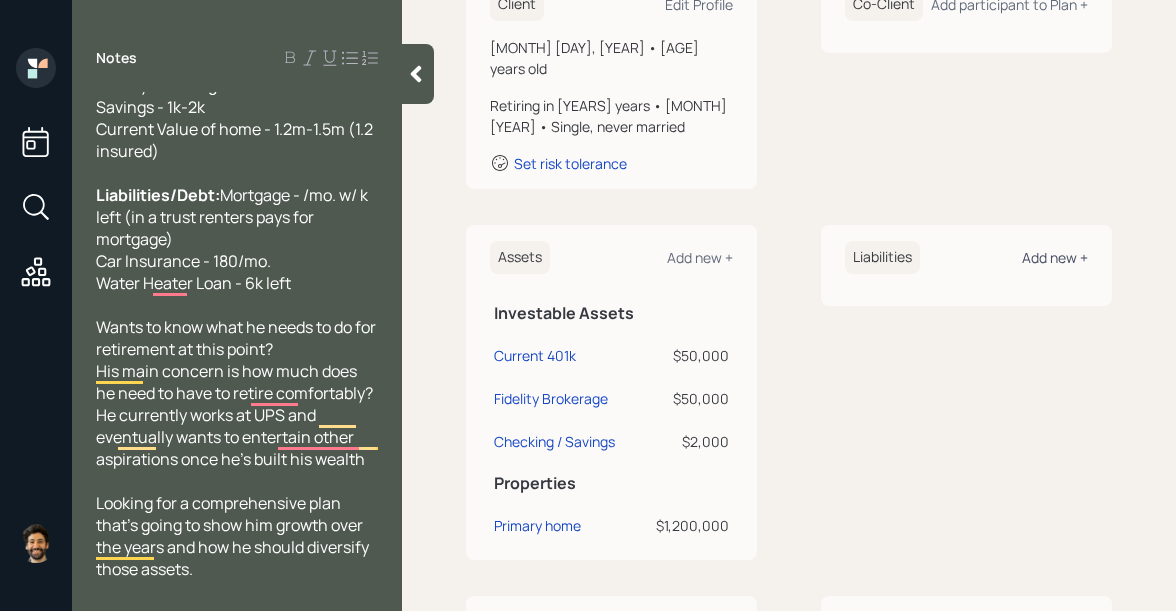 click on "Add new +" at bounding box center [699, 4] 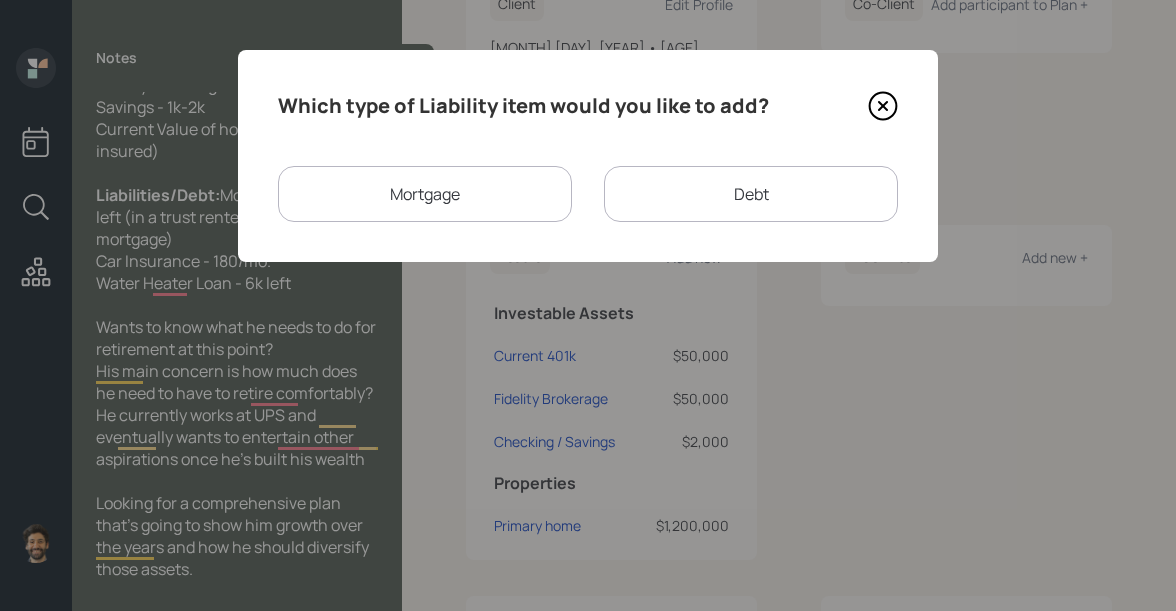 click on "Debt" at bounding box center [751, 194] 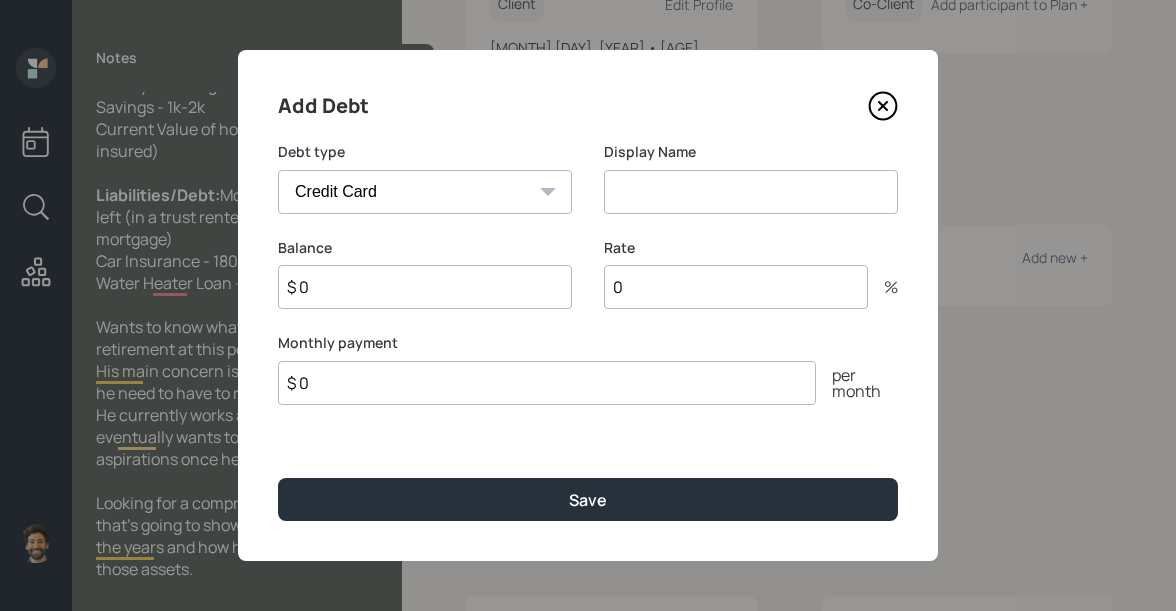 click on "Car Credit Card Medical Student Other" at bounding box center (425, 192) 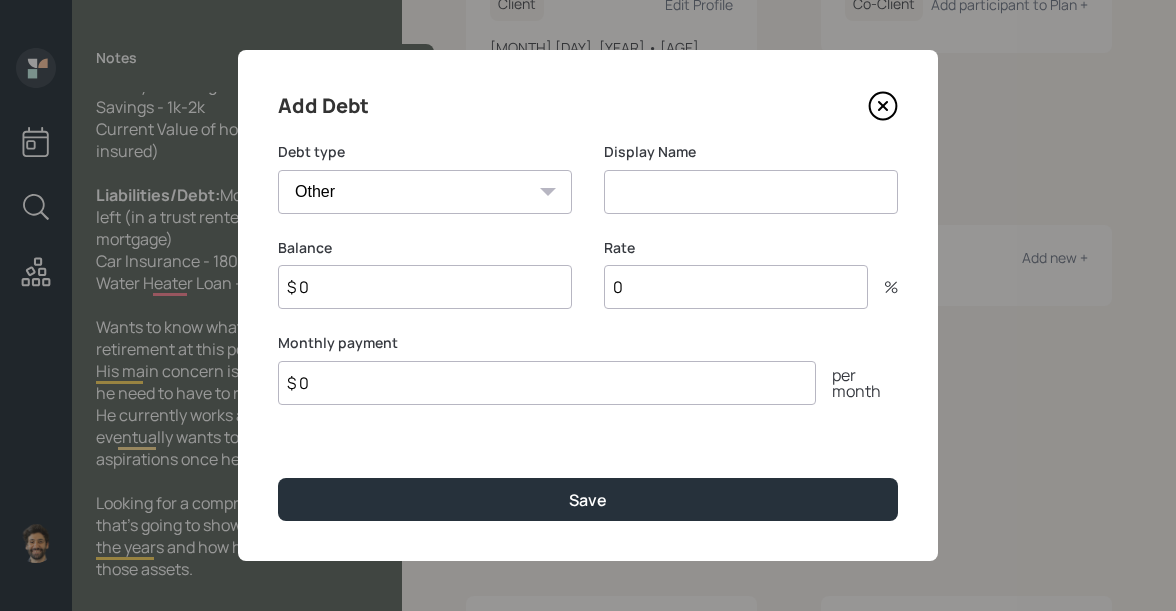 click at bounding box center [751, 192] 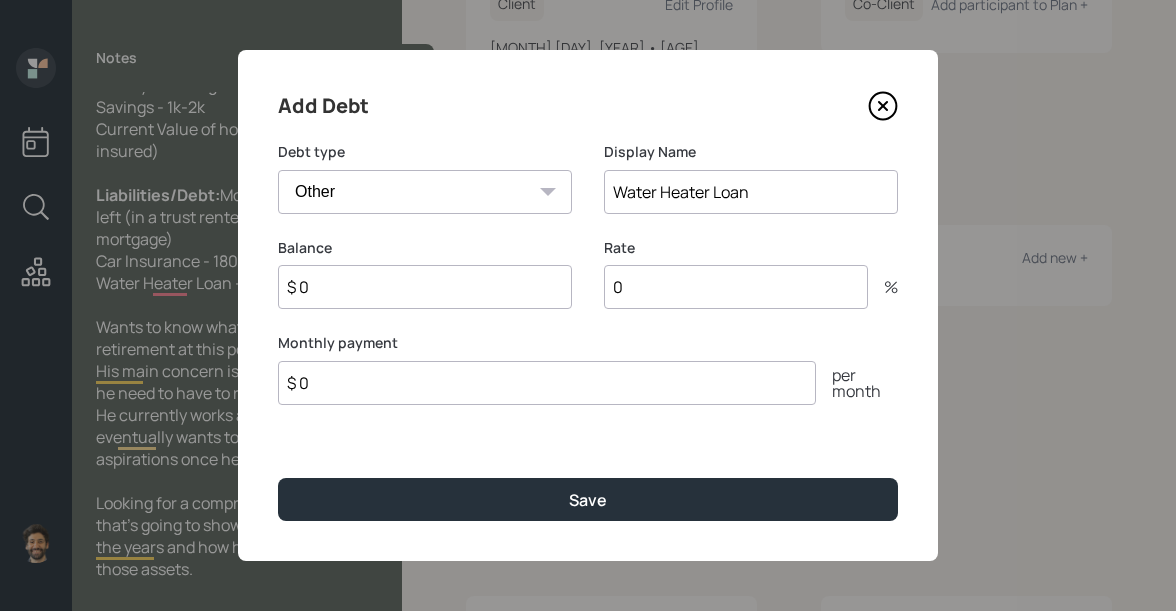 type on "Water Heater Loan" 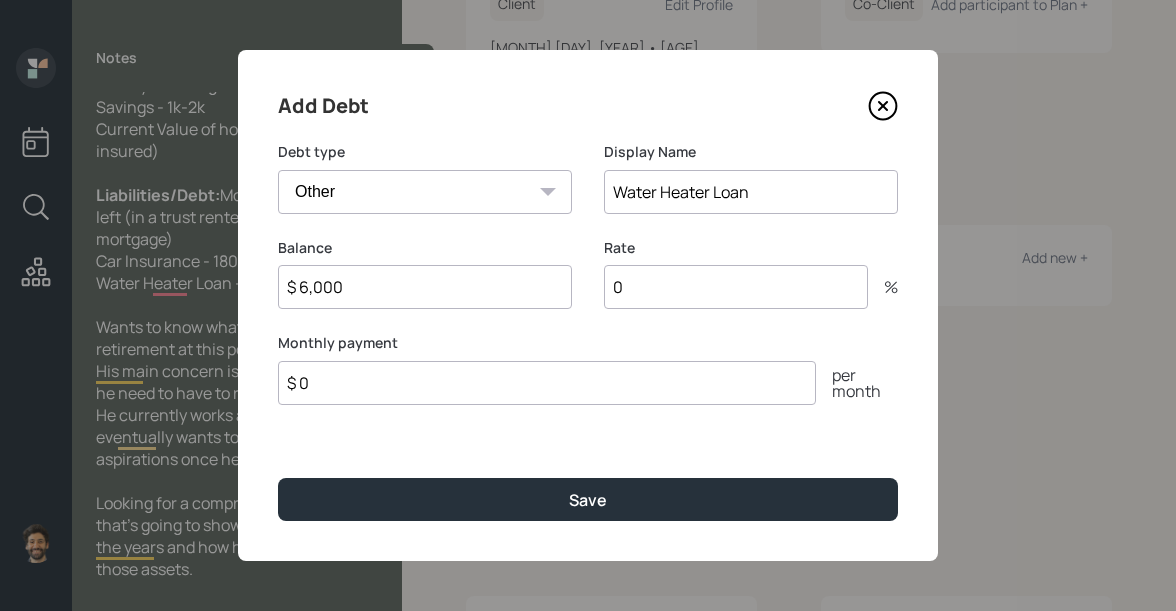 type on "$ 6,000" 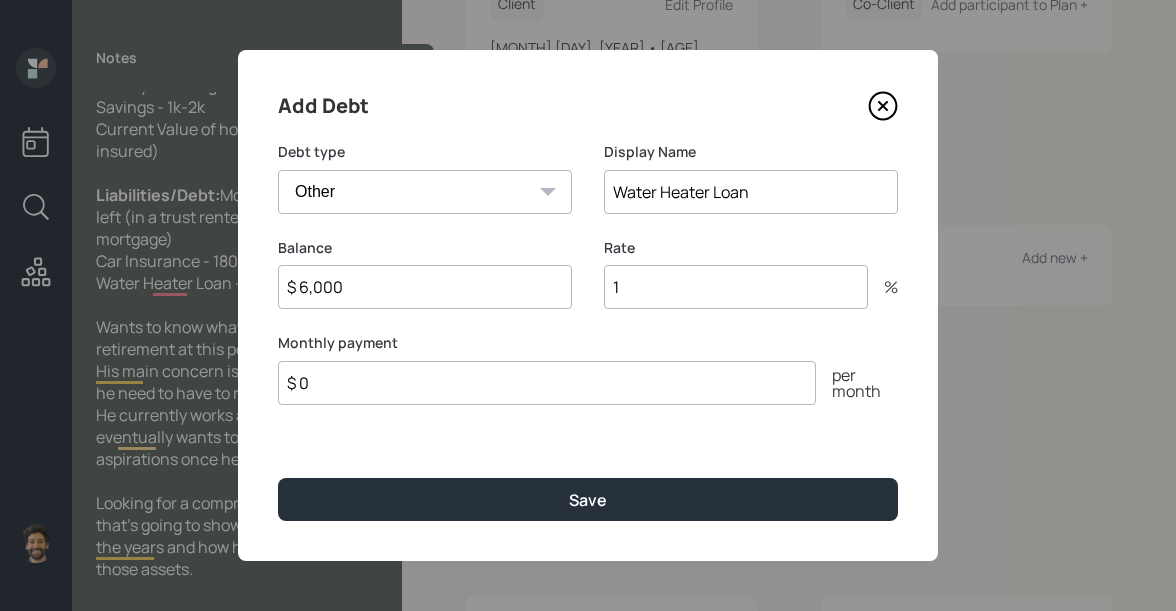 type on "1" 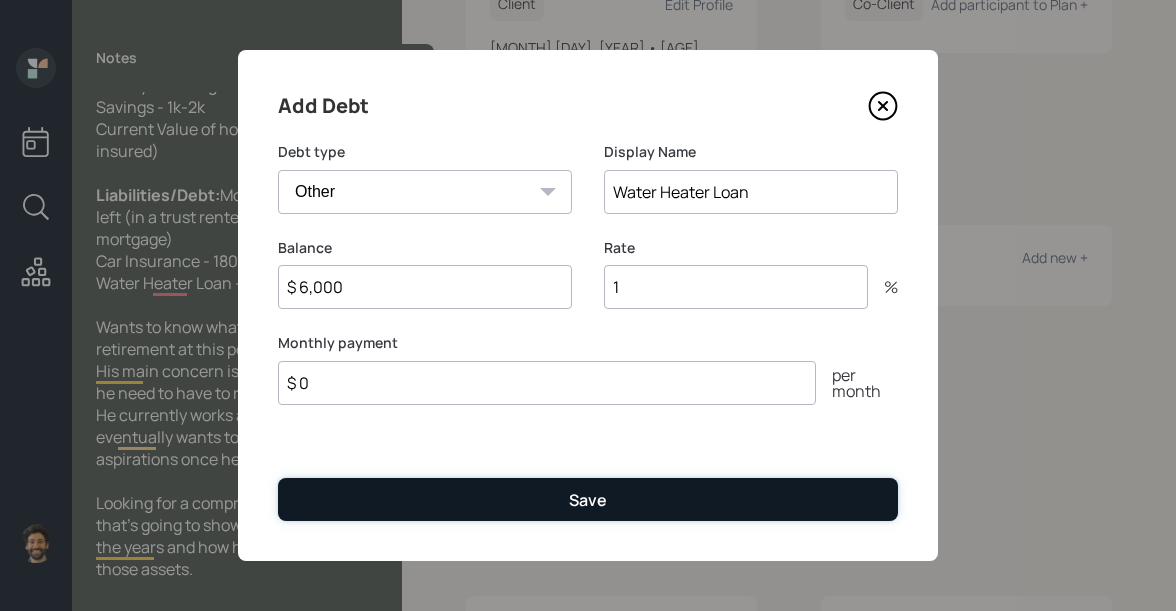 click on "Save" at bounding box center (588, 499) 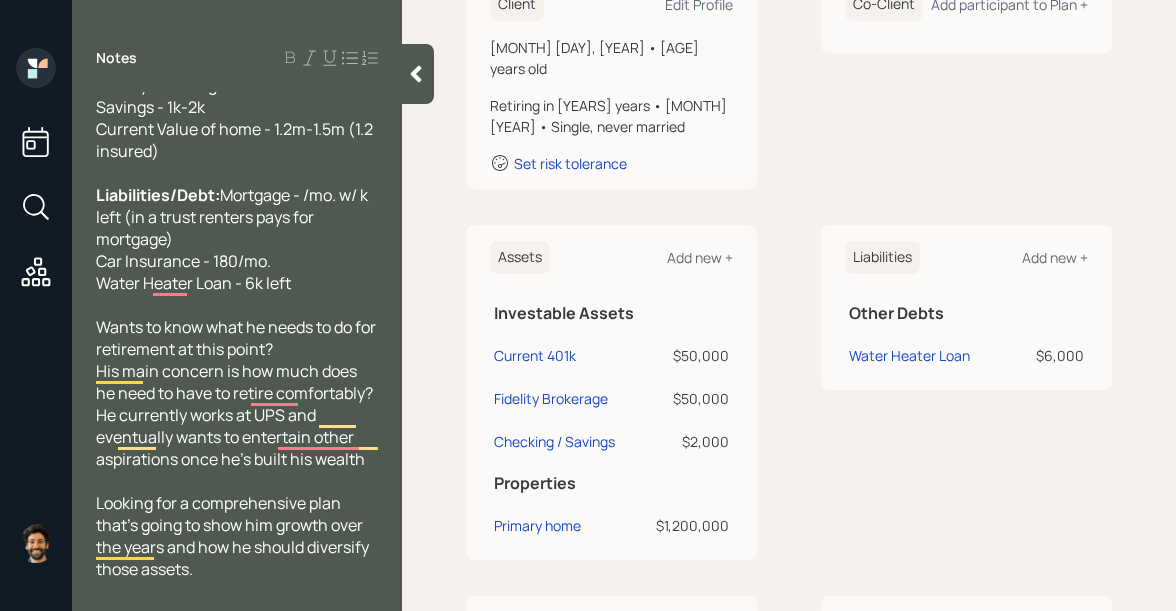 scroll, scrollTop: 212, scrollLeft: 0, axis: vertical 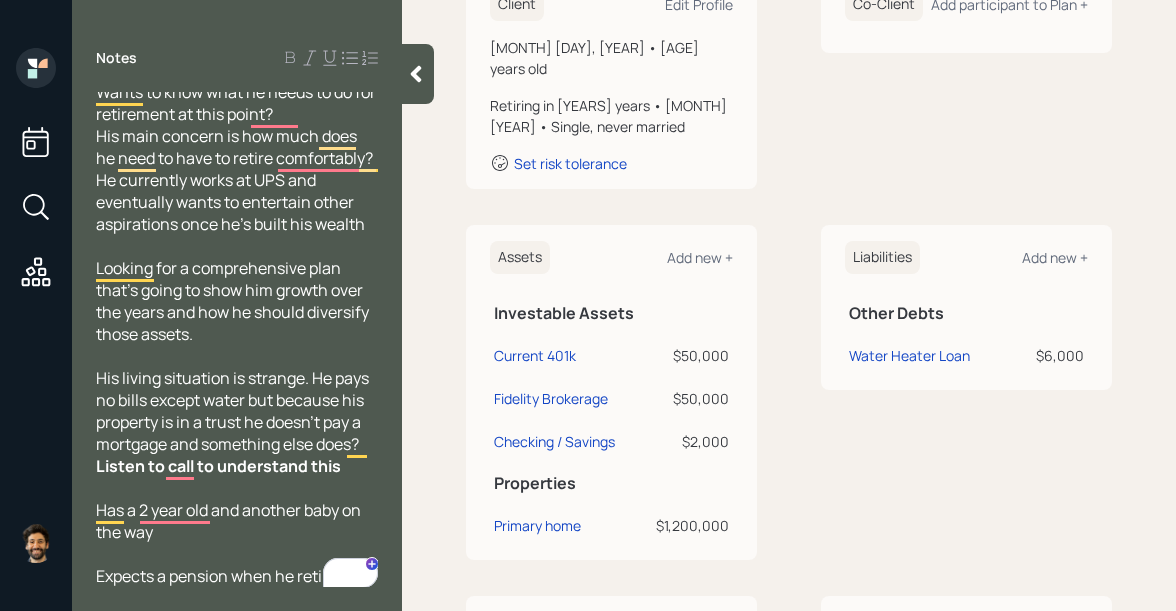 click at bounding box center [416, 74] 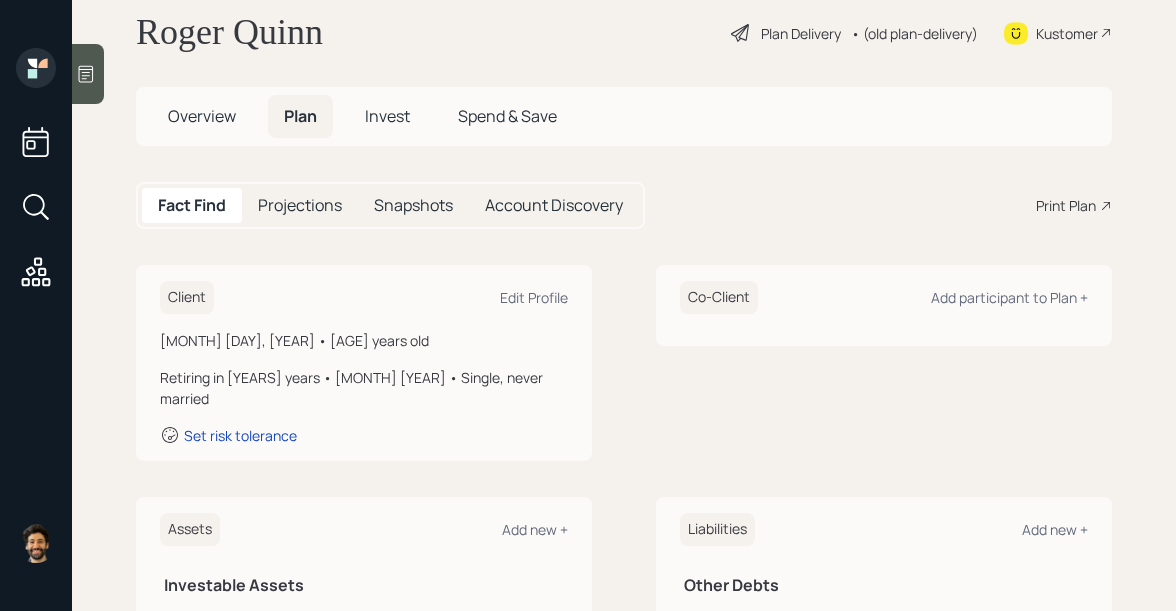 scroll, scrollTop: 0, scrollLeft: 0, axis: both 